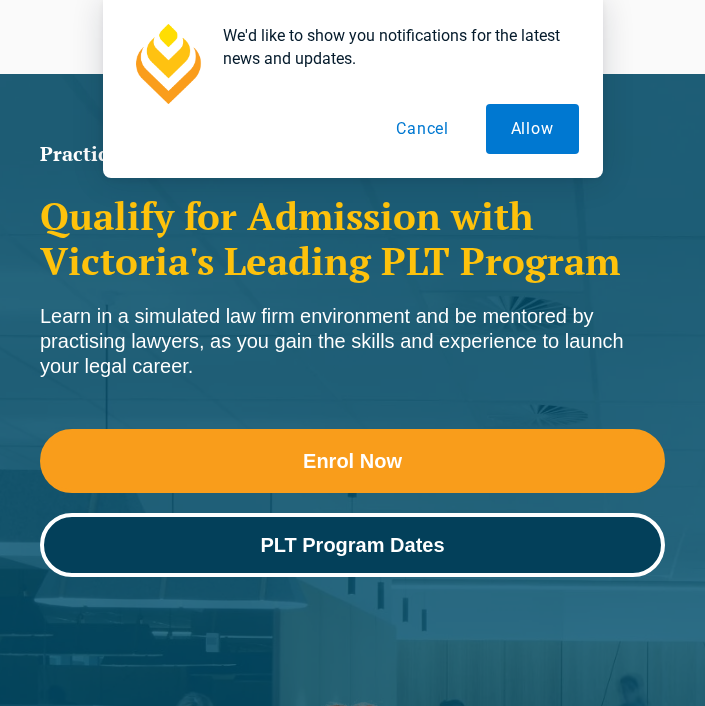 scroll, scrollTop: 332, scrollLeft: 0, axis: vertical 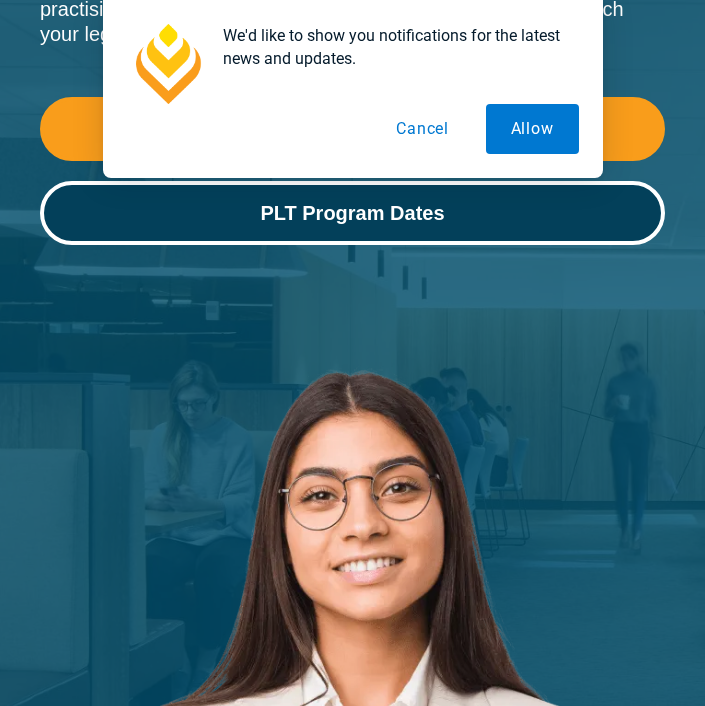 click on "PLT Program Dates" at bounding box center (352, 213) 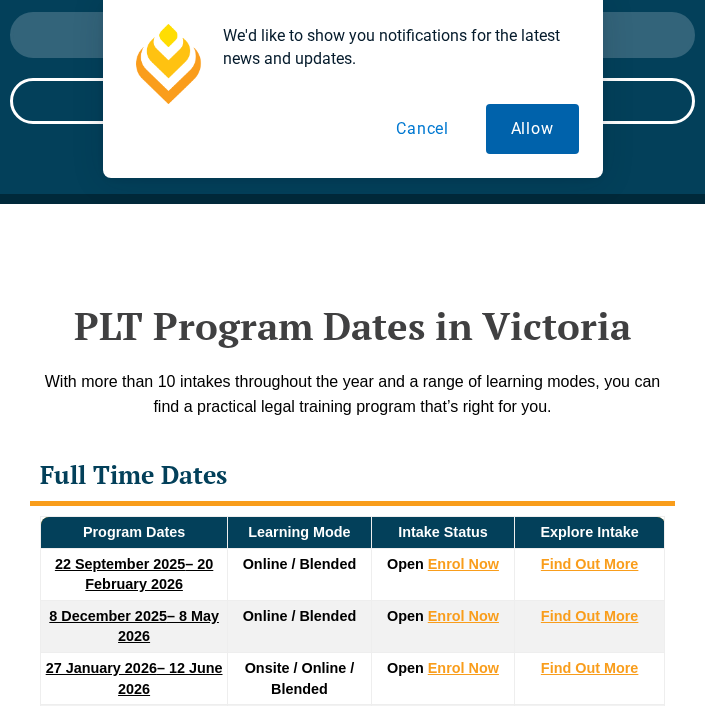 scroll, scrollTop: 3950, scrollLeft: 0, axis: vertical 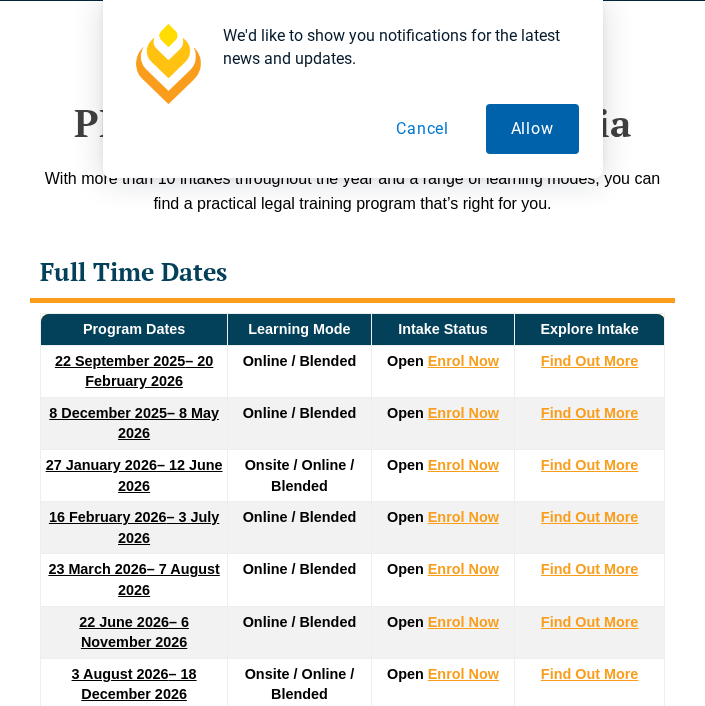 click on "Allow" at bounding box center [532, 129] 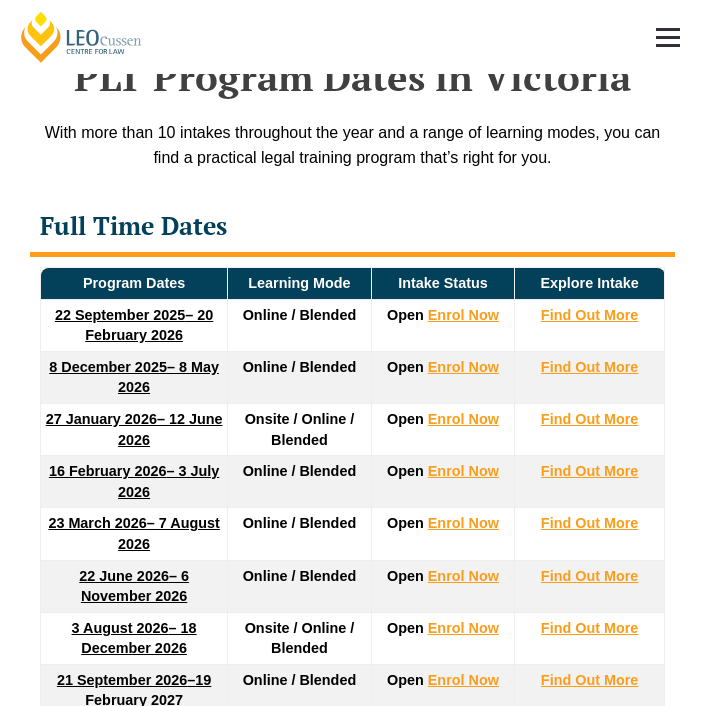 scroll, scrollTop: 4026, scrollLeft: 0, axis: vertical 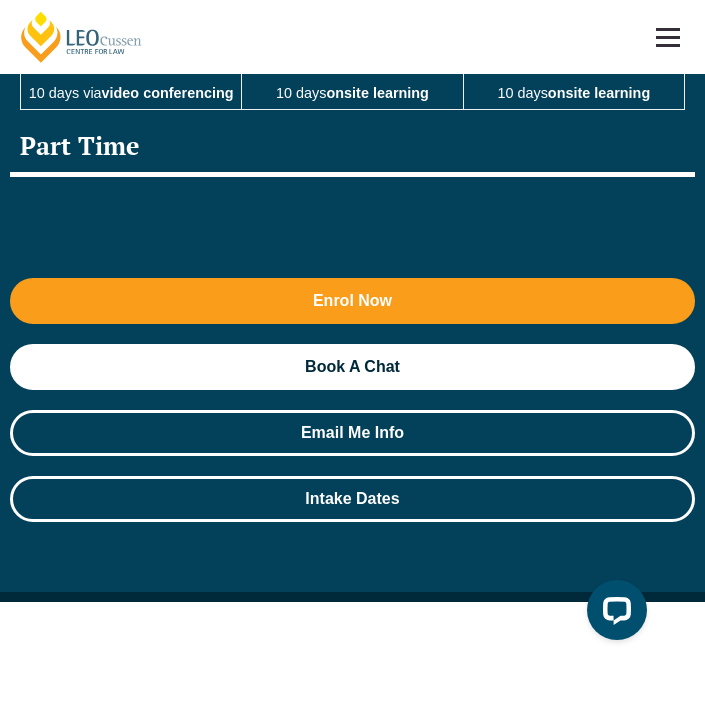 click on "Email Me Info" at bounding box center (352, 433) 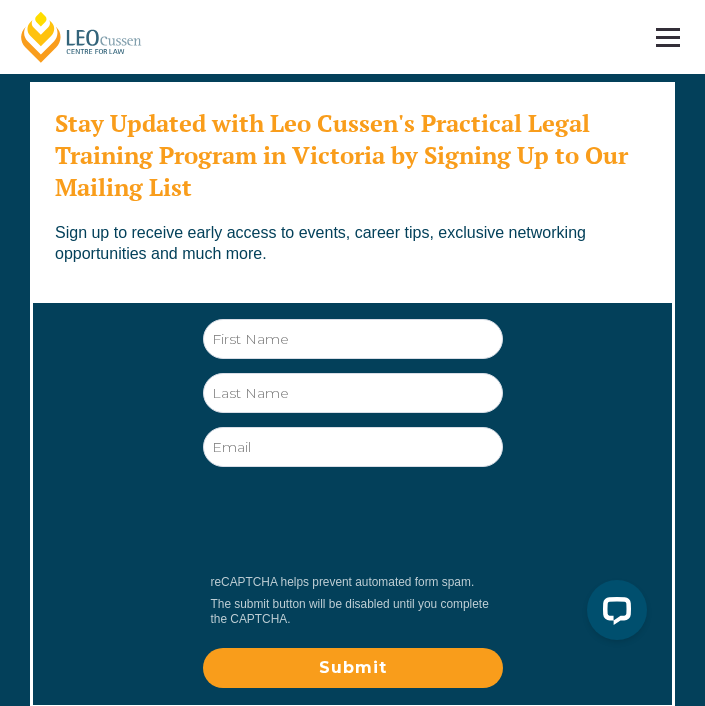 scroll, scrollTop: 19077, scrollLeft: 0, axis: vertical 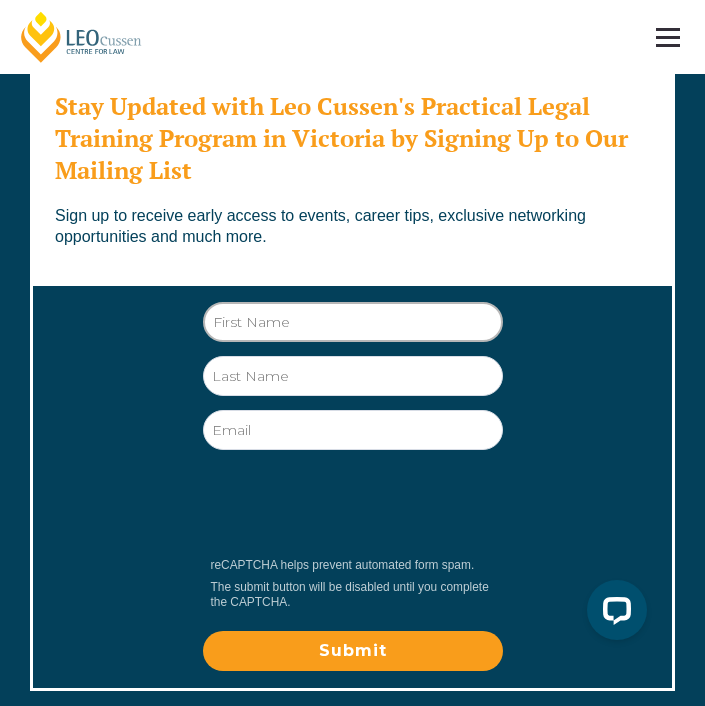 click on "First Name" at bounding box center [353, 322] 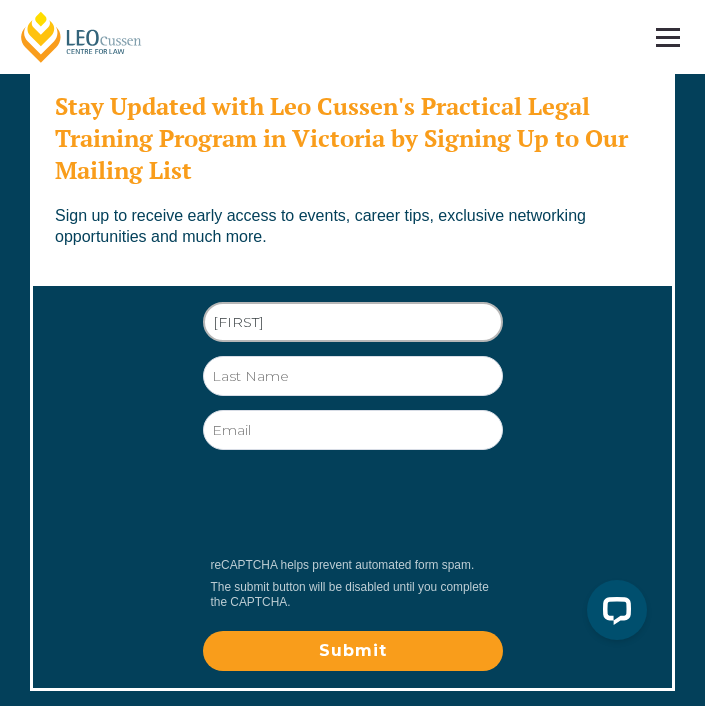 type on "Browne" 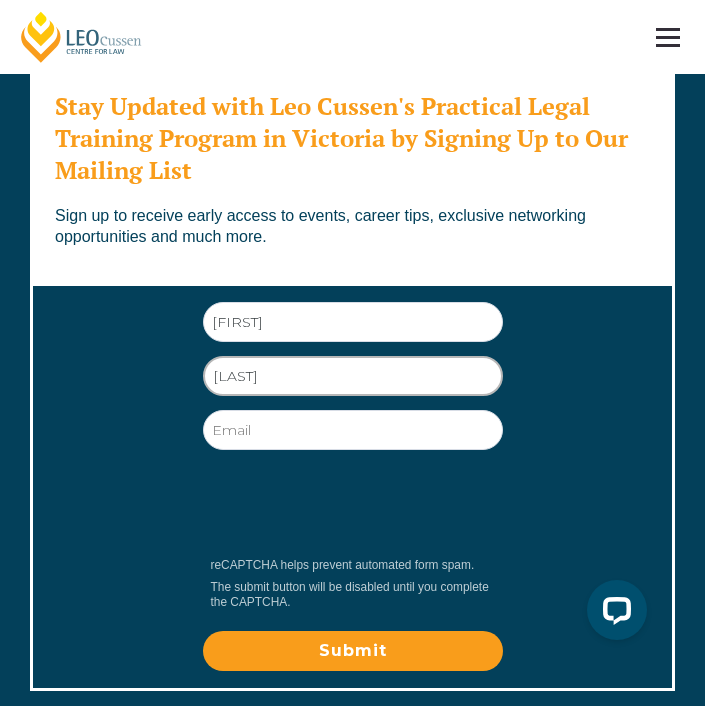 type on "browney791@gmail.com" 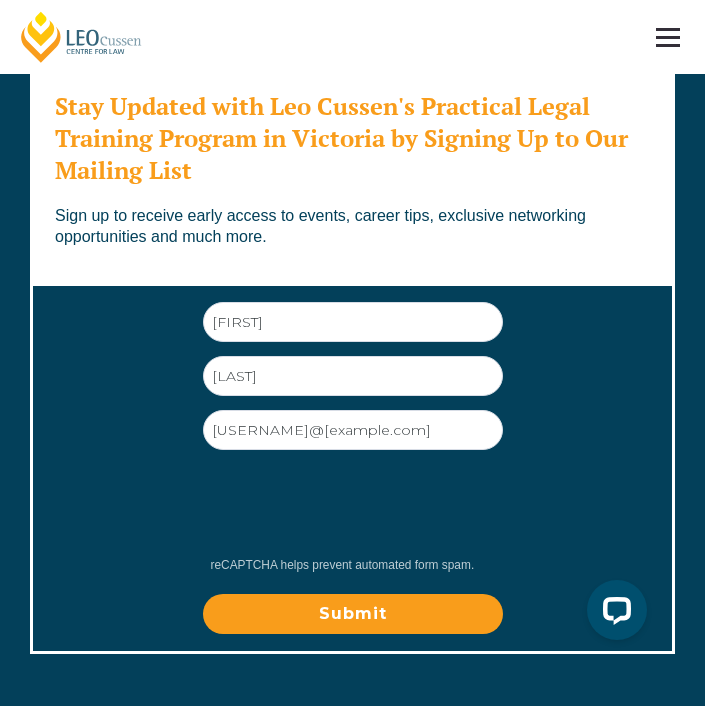 click on "Submit" at bounding box center (353, 614) 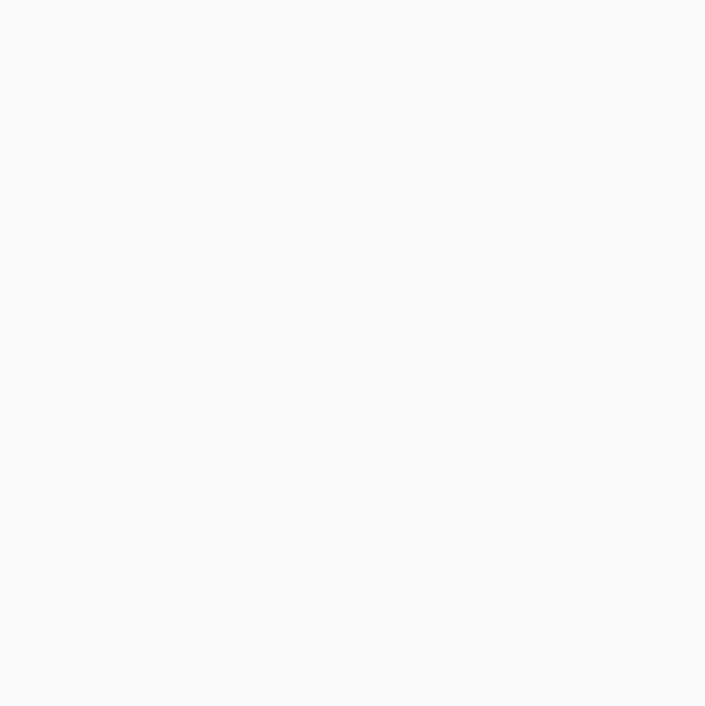 scroll, scrollTop: 0, scrollLeft: 0, axis: both 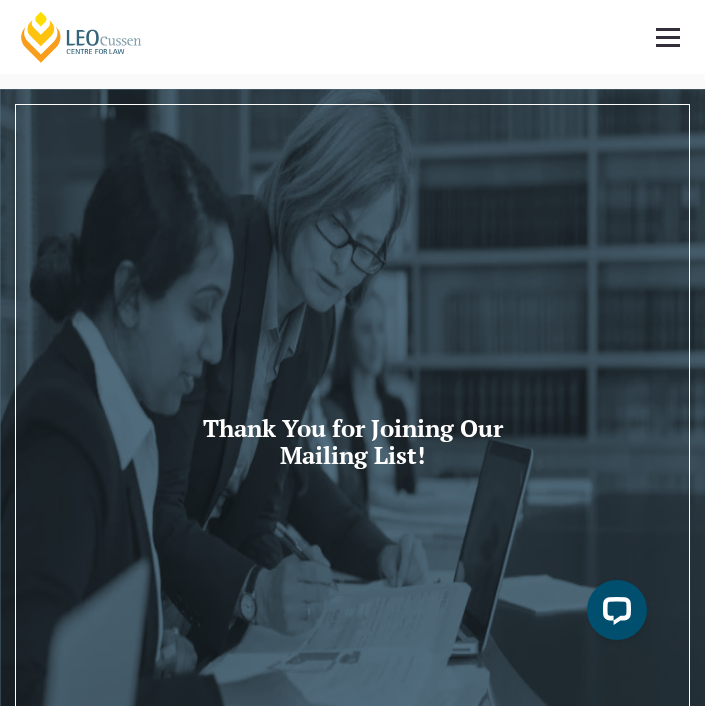 click at bounding box center [668, 37] 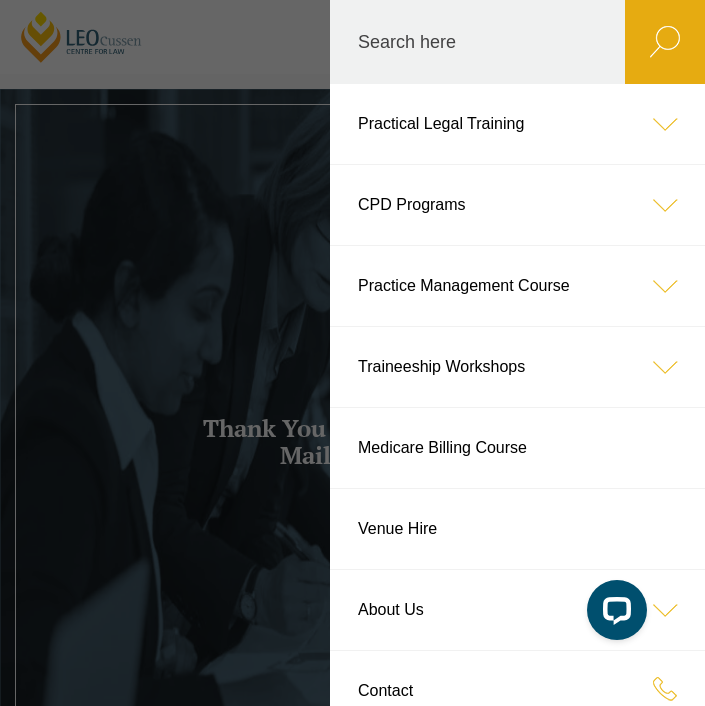 click on "Practical Legal Training" at bounding box center [517, 124] 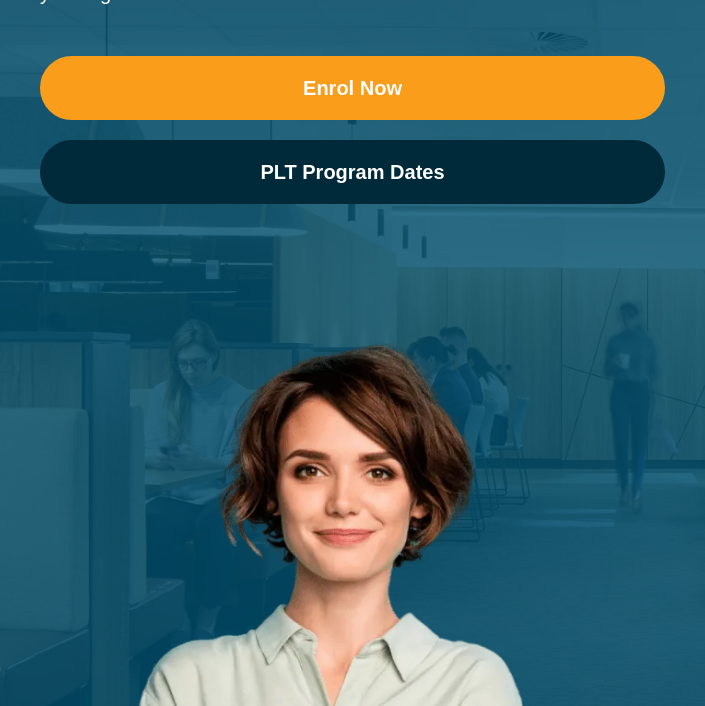 scroll, scrollTop: 0, scrollLeft: 0, axis: both 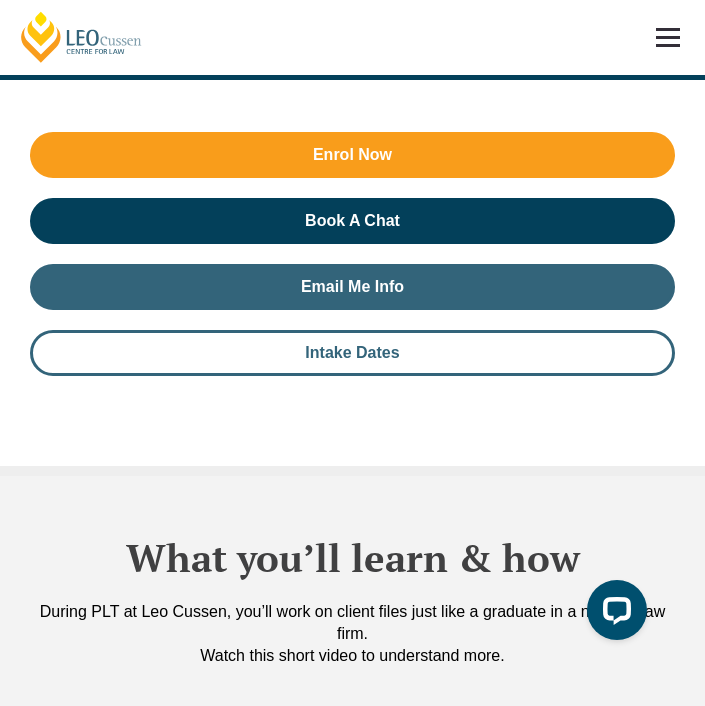 click on "Intake Dates" at bounding box center [352, 353] 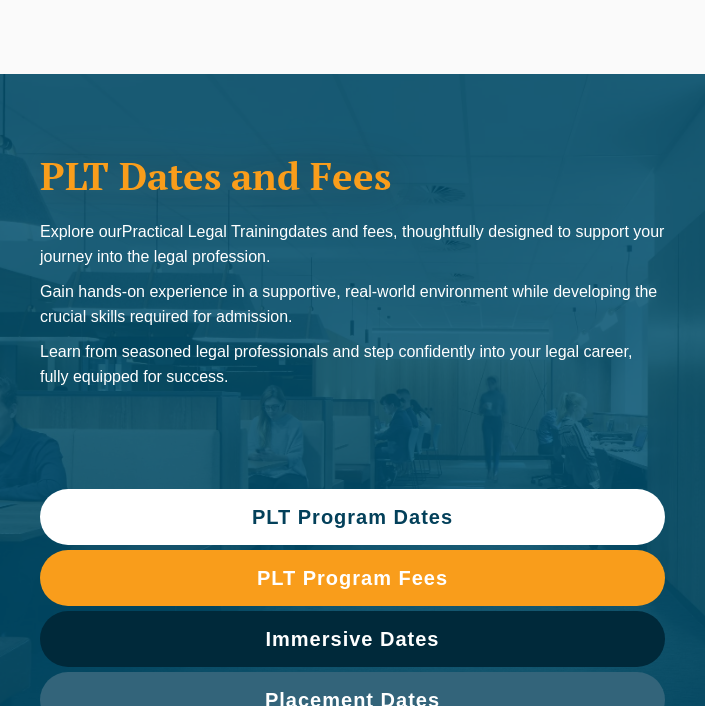 scroll, scrollTop: 0, scrollLeft: 0, axis: both 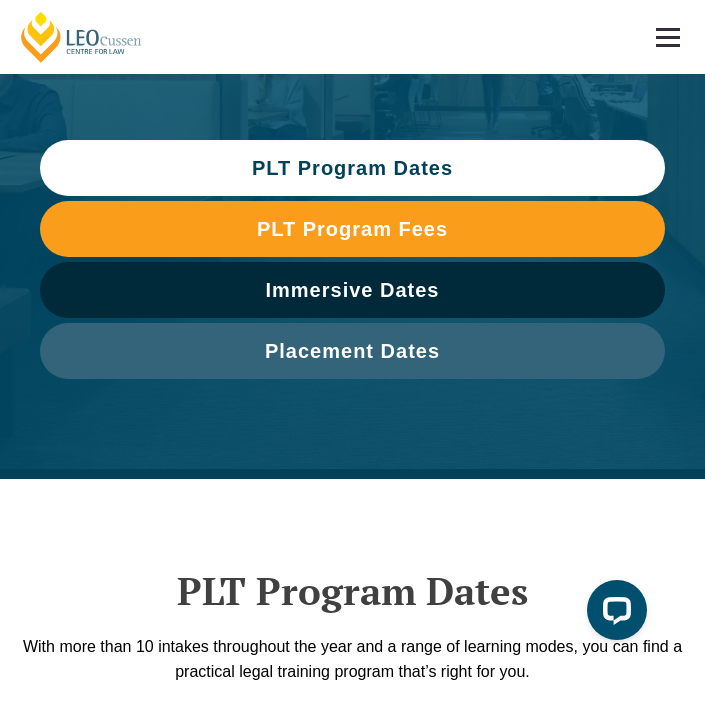 click on "PLT Program Dates" at bounding box center [352, 168] 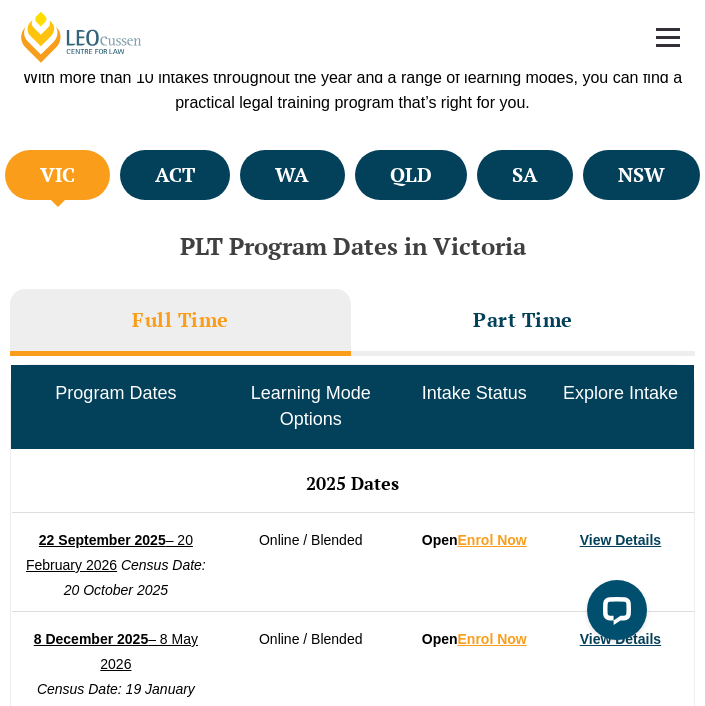 scroll, scrollTop: 925, scrollLeft: 0, axis: vertical 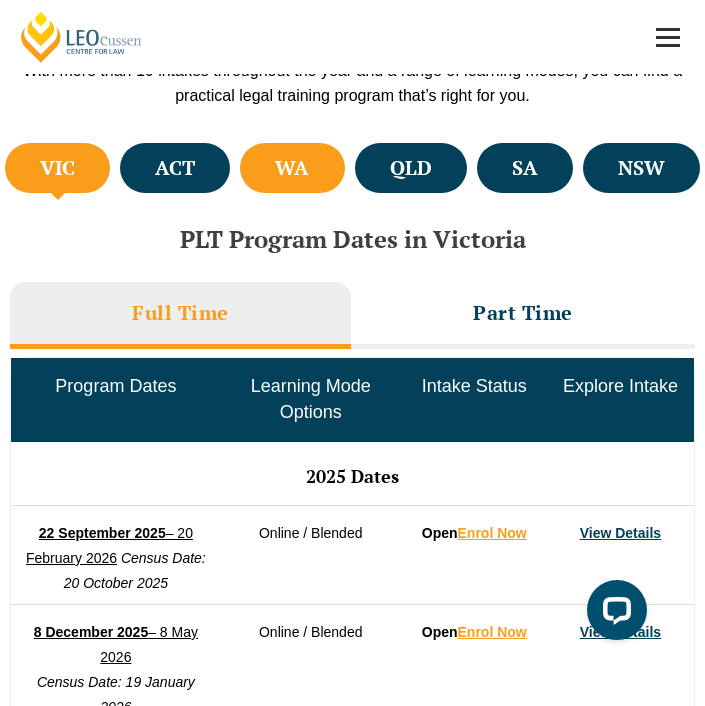 click on "WA" at bounding box center (292, 168) 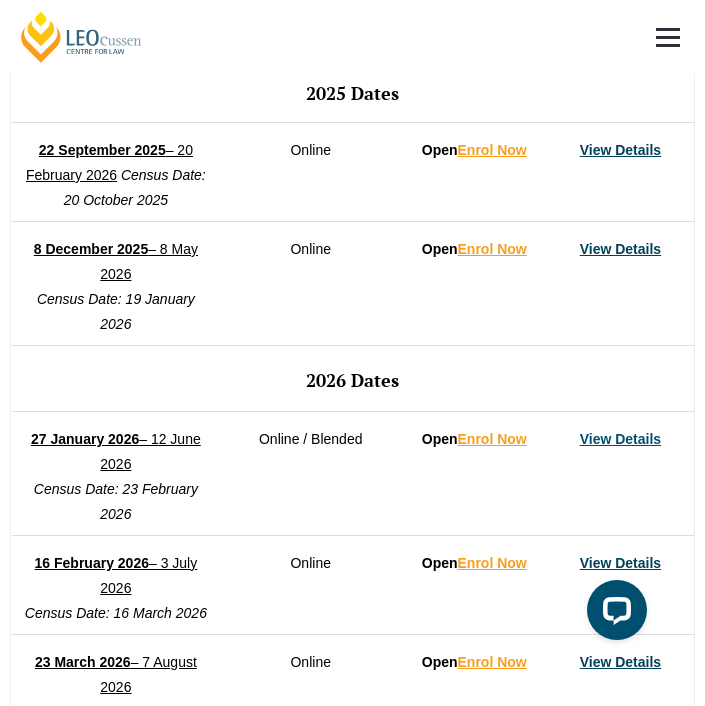 scroll, scrollTop: 1296, scrollLeft: 0, axis: vertical 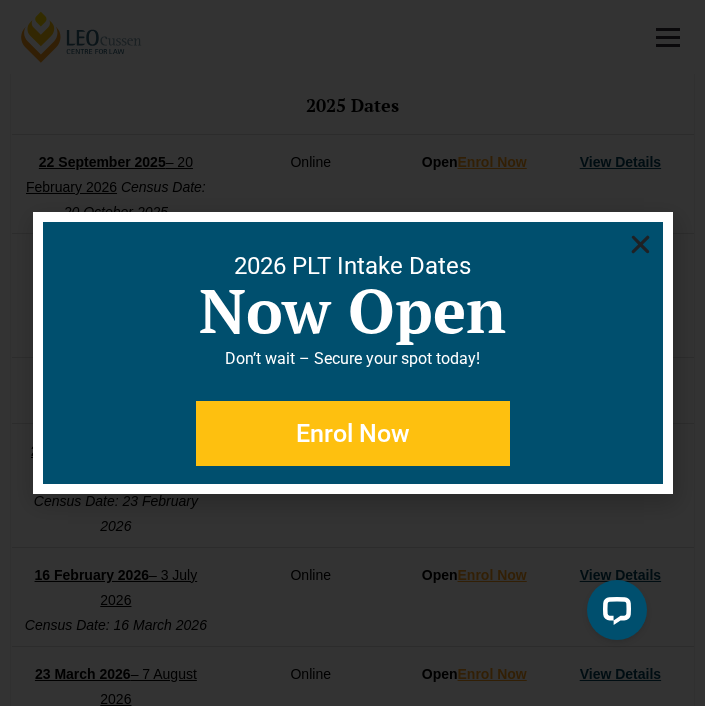 click 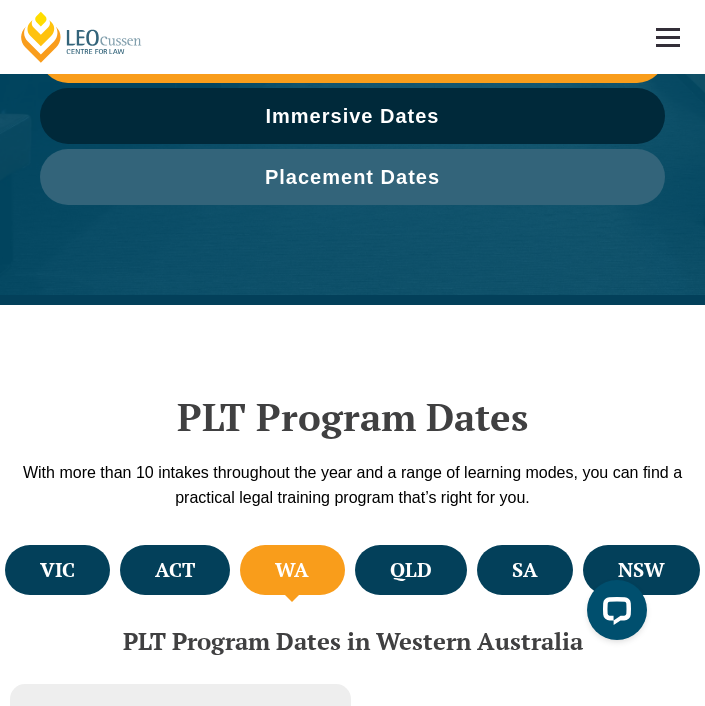 scroll, scrollTop: 361, scrollLeft: 0, axis: vertical 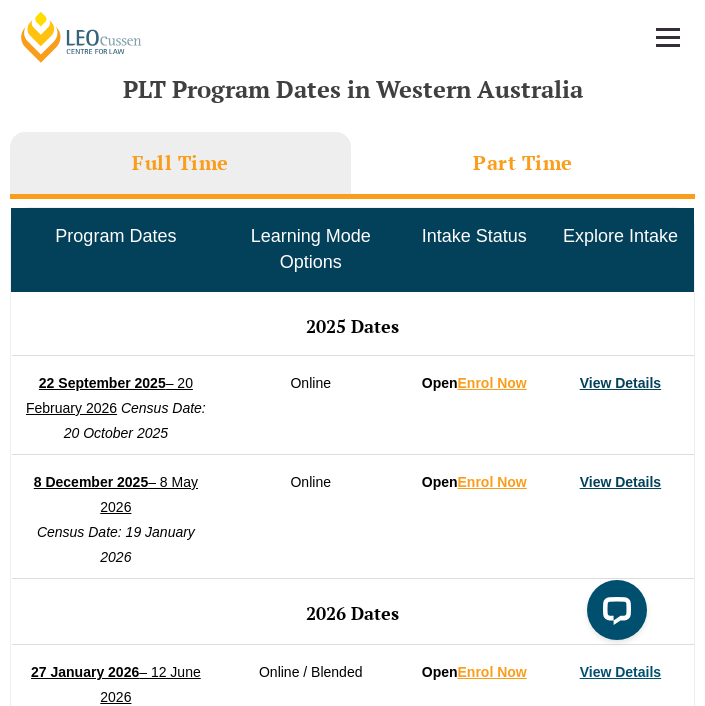 click on "Part Time" at bounding box center (523, 165) 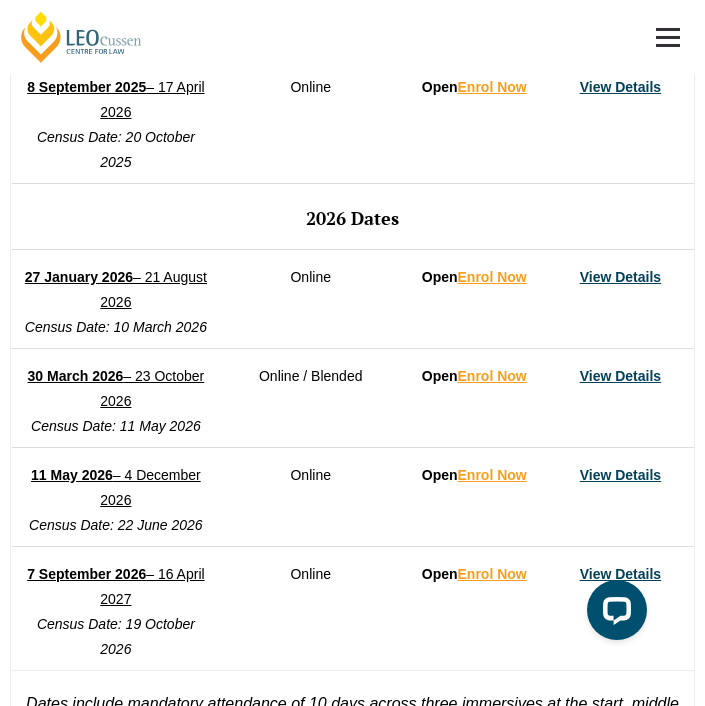 scroll, scrollTop: 1382, scrollLeft: 0, axis: vertical 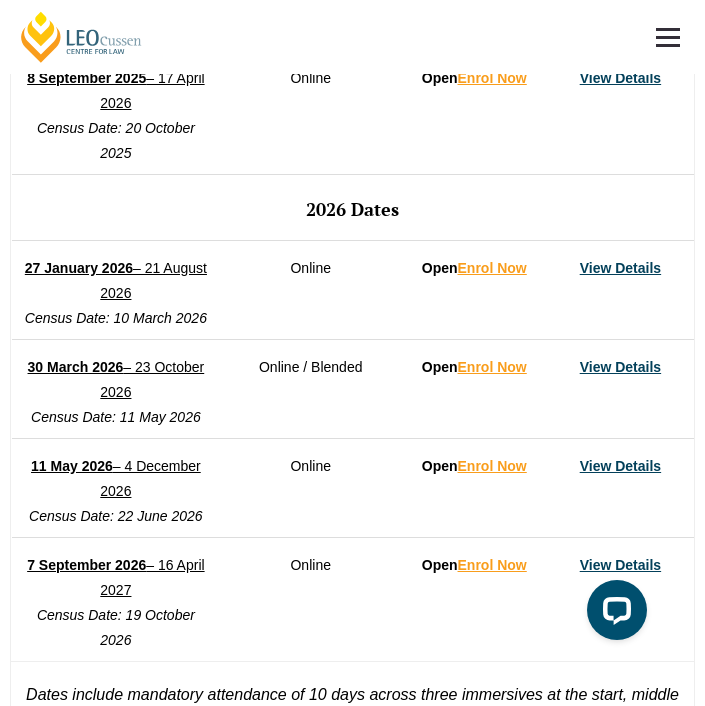 click on "View Details" at bounding box center [620, 268] 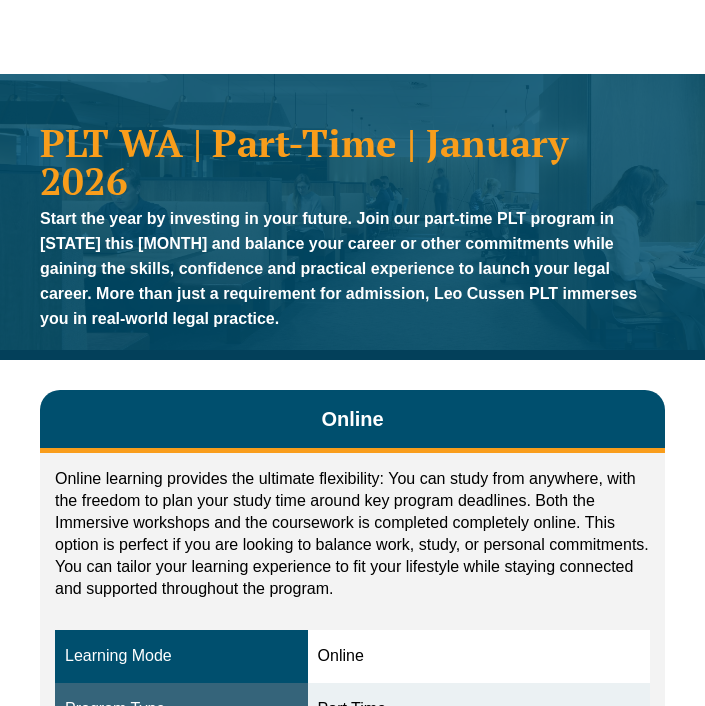 scroll, scrollTop: 0, scrollLeft: 0, axis: both 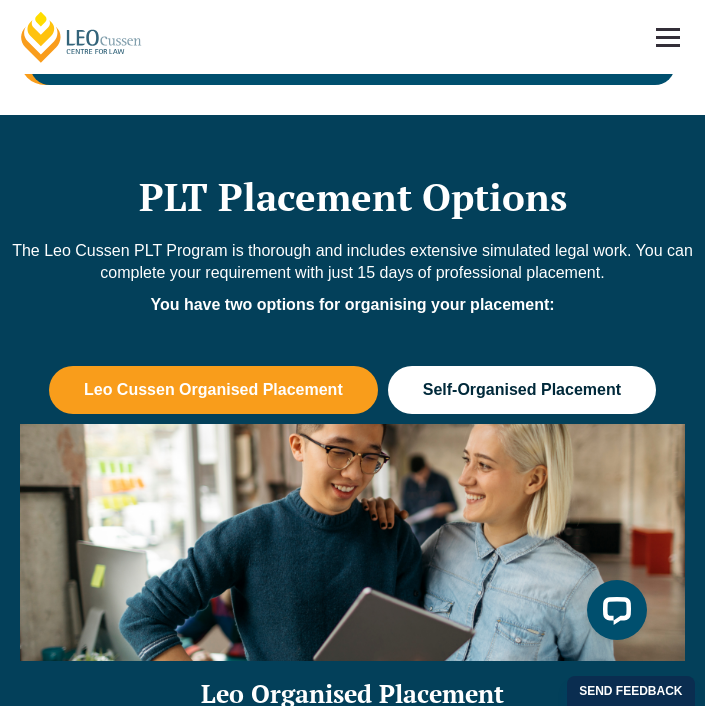 click on "Self-Organised Placement" at bounding box center [522, 390] 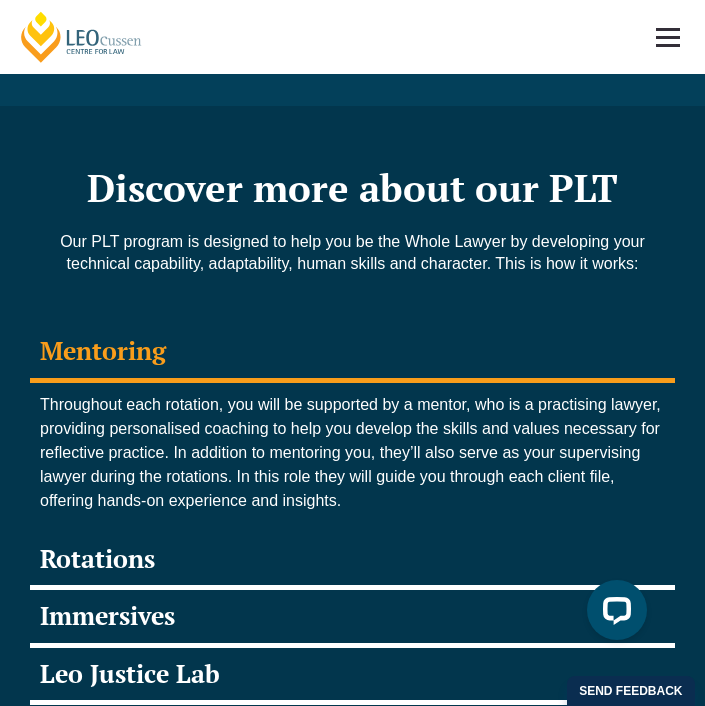 scroll, scrollTop: 3021, scrollLeft: 0, axis: vertical 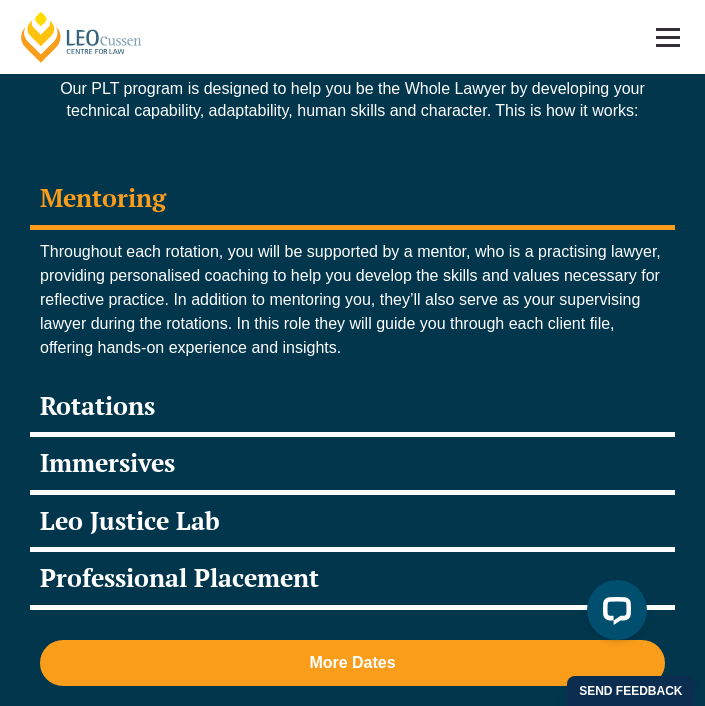 click on "Rotations" at bounding box center (352, 409) 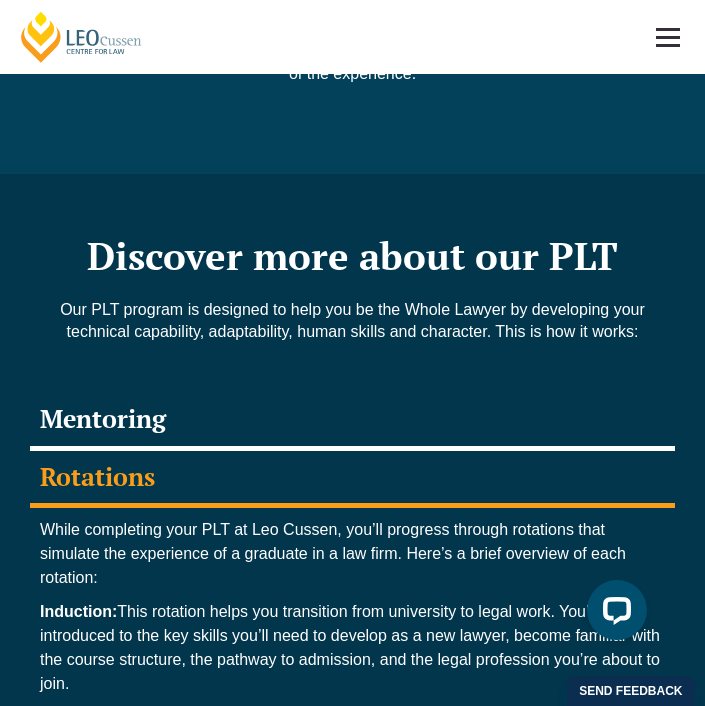 scroll, scrollTop: 2778, scrollLeft: 0, axis: vertical 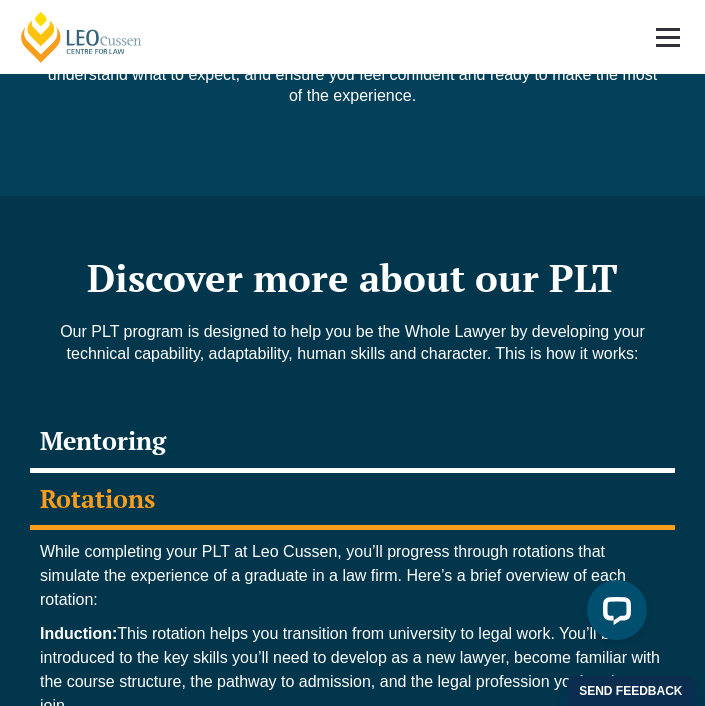 click on "Rotations" at bounding box center (352, 502) 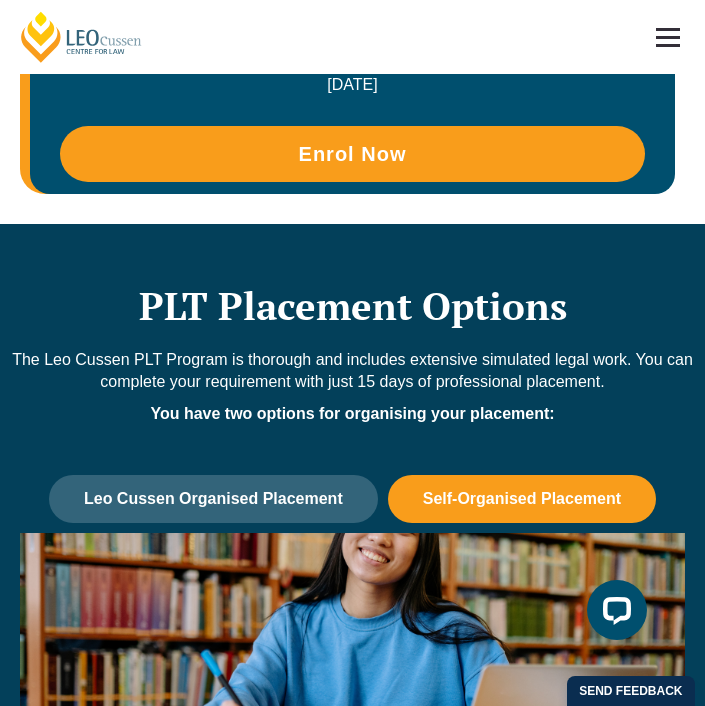 scroll, scrollTop: 1311, scrollLeft: 0, axis: vertical 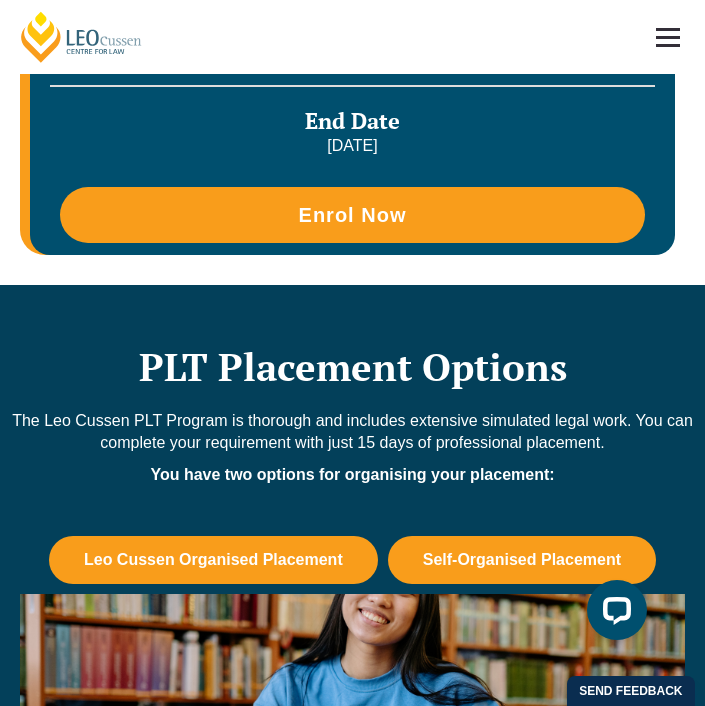 click on "Leo Cussen Organised Placement" at bounding box center (213, 560) 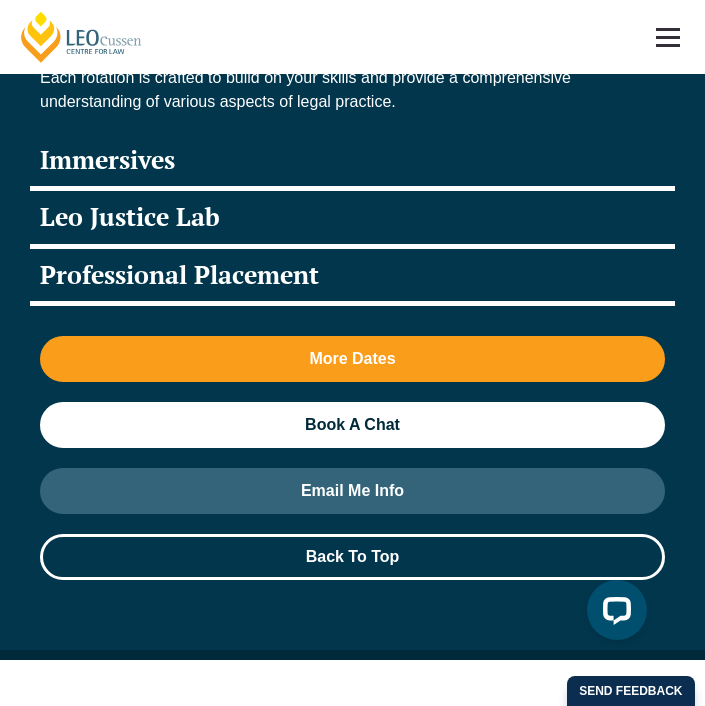 scroll, scrollTop: 4042, scrollLeft: 0, axis: vertical 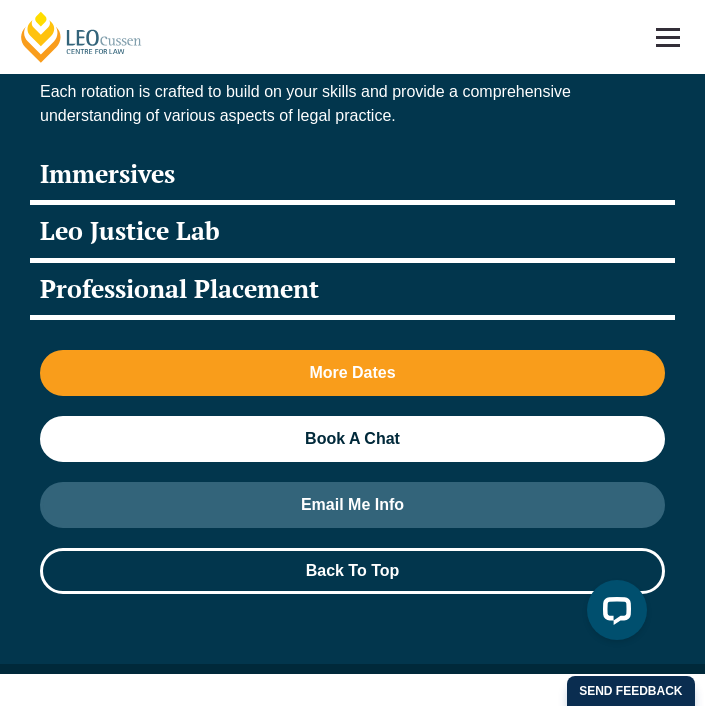 click on "Professional Placement" at bounding box center [352, 292] 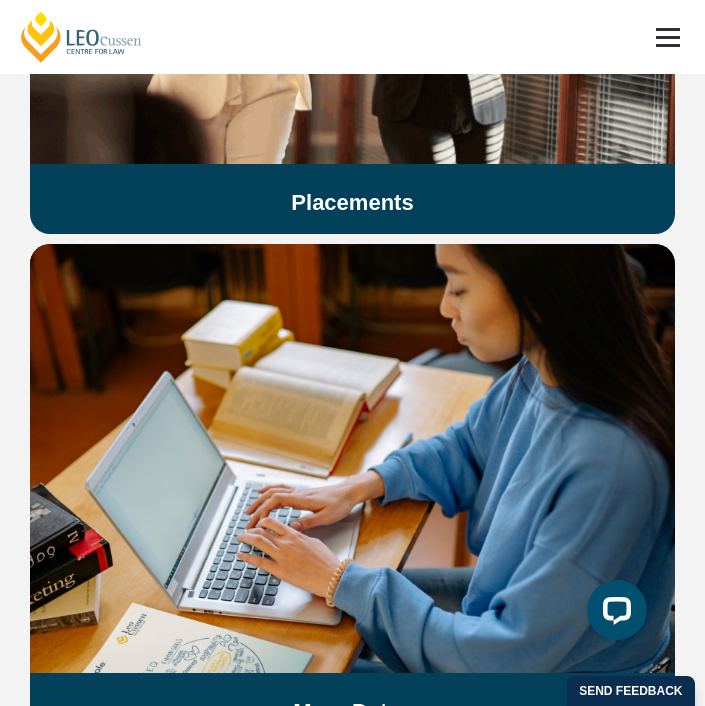 scroll, scrollTop: 6019, scrollLeft: 0, axis: vertical 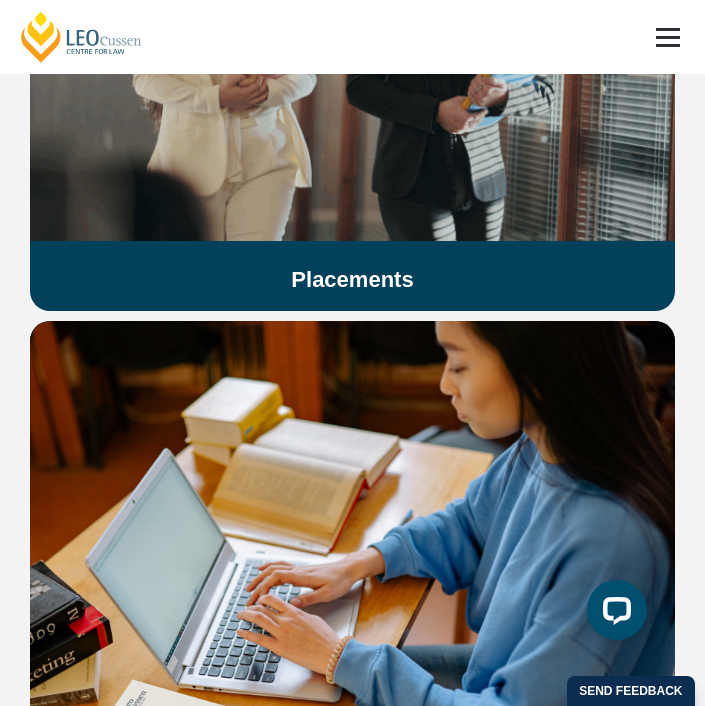 click at bounding box center (352, 32) 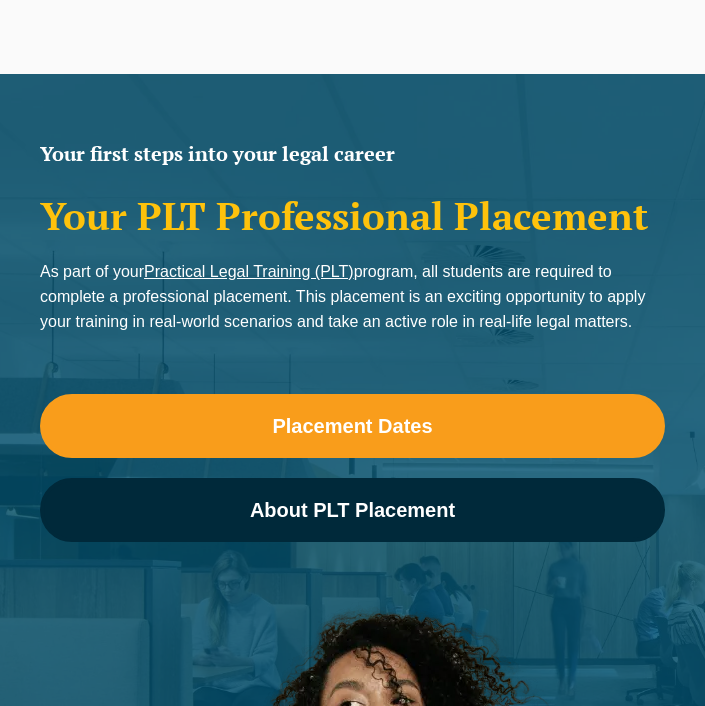 scroll, scrollTop: 0, scrollLeft: 0, axis: both 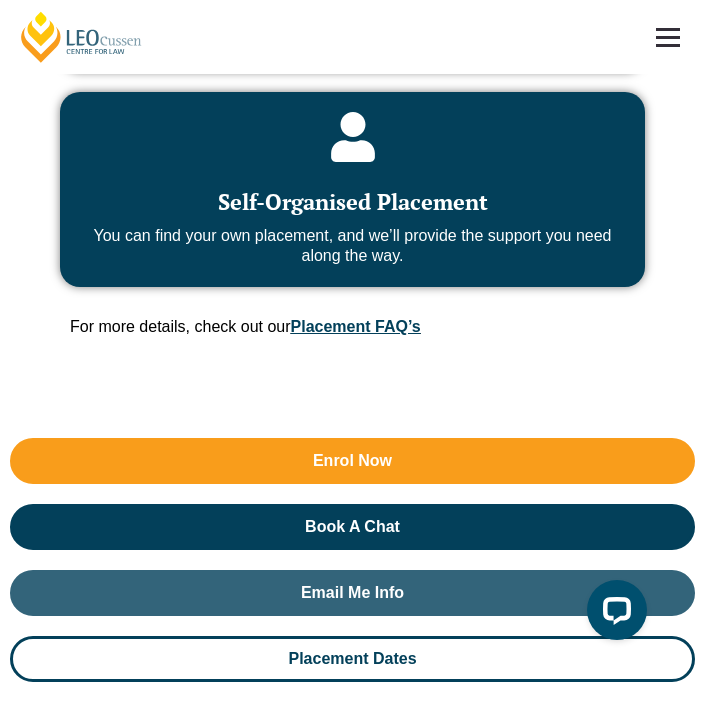 click on "Placement FAQ’s" at bounding box center [356, 326] 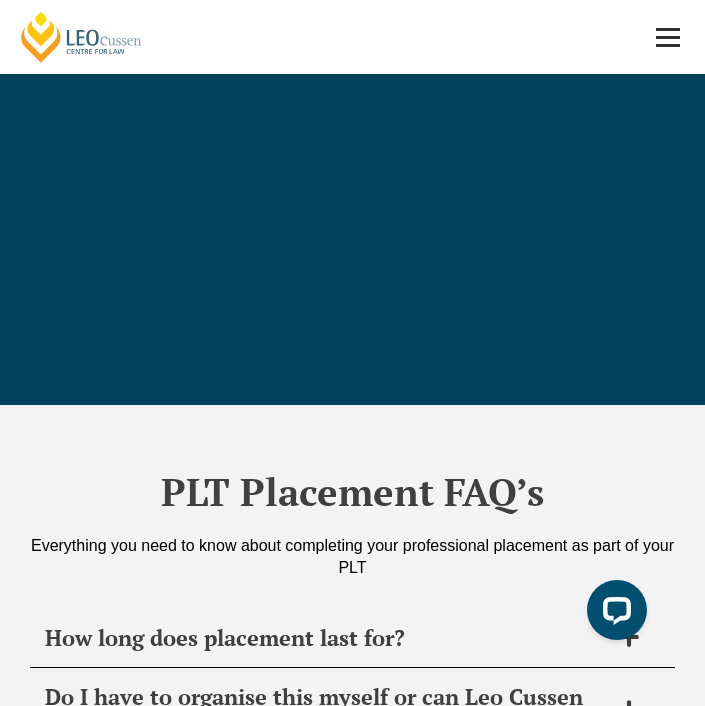 scroll, scrollTop: 9303, scrollLeft: 0, axis: vertical 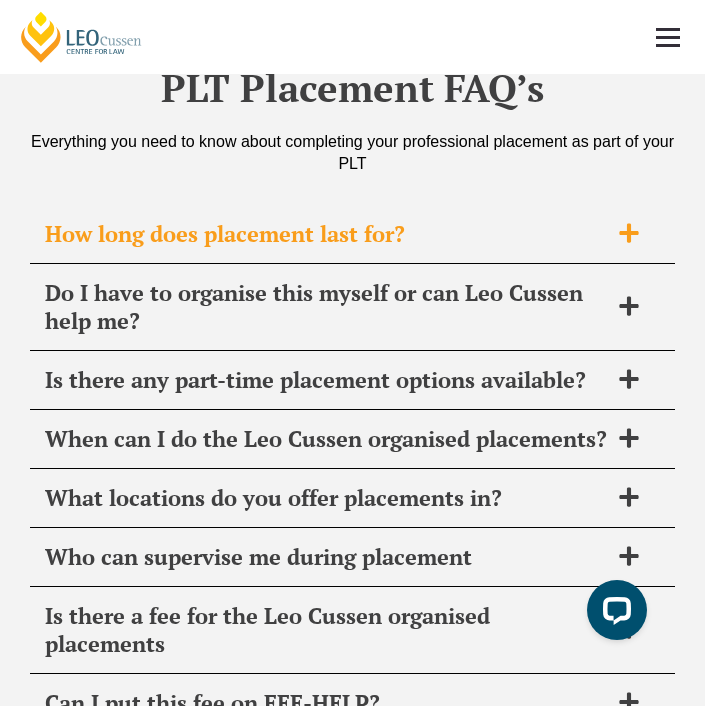 click on "How long does placement last for?" at bounding box center (352, 234) 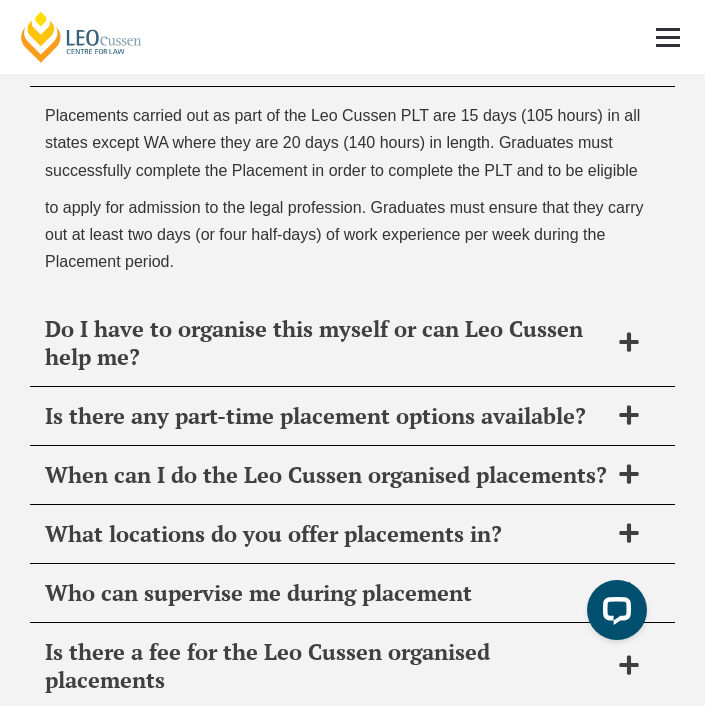 scroll, scrollTop: 9488, scrollLeft: 0, axis: vertical 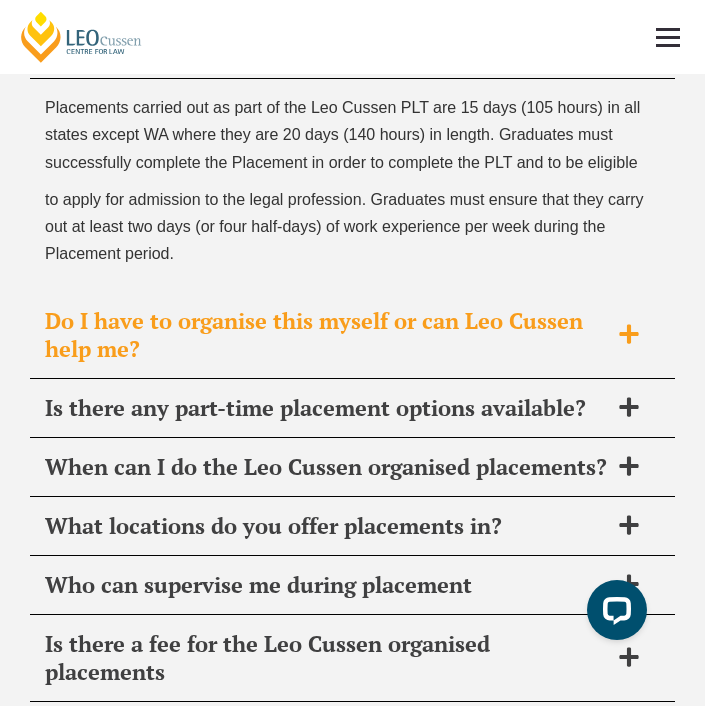 click on "Do I have to organise this myself or can Leo Cussen help me?" at bounding box center (326, 335) 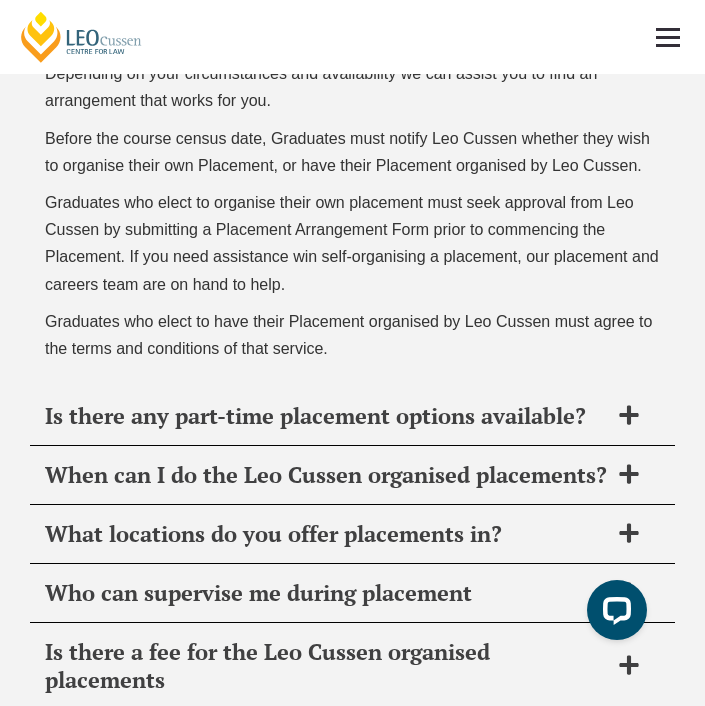 scroll, scrollTop: 9633, scrollLeft: 0, axis: vertical 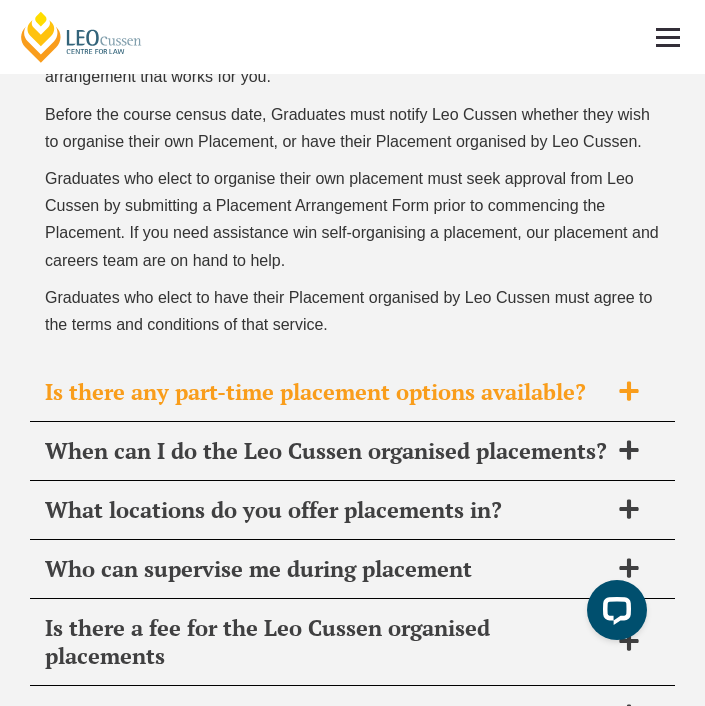 click on "Is there any part-time placement options available?" at bounding box center (326, 392) 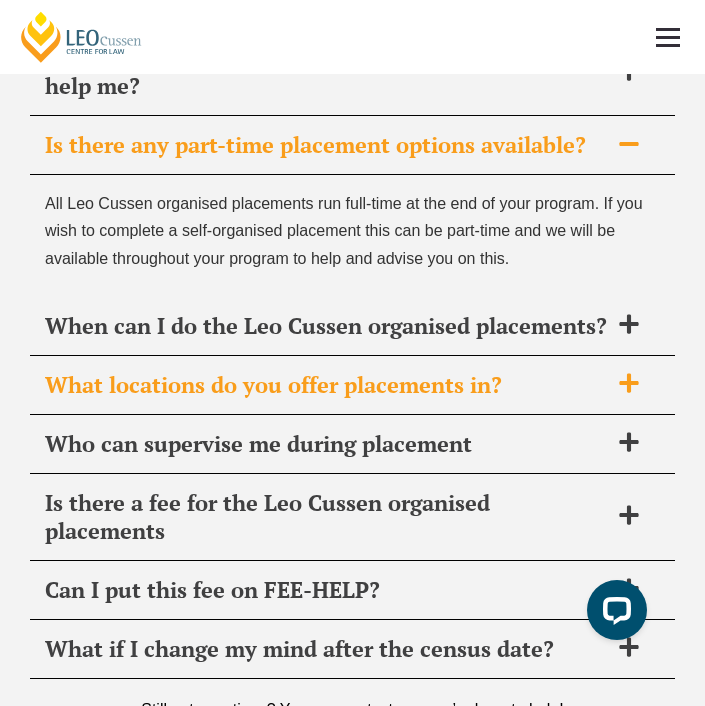 scroll, scrollTop: 9536, scrollLeft: 0, axis: vertical 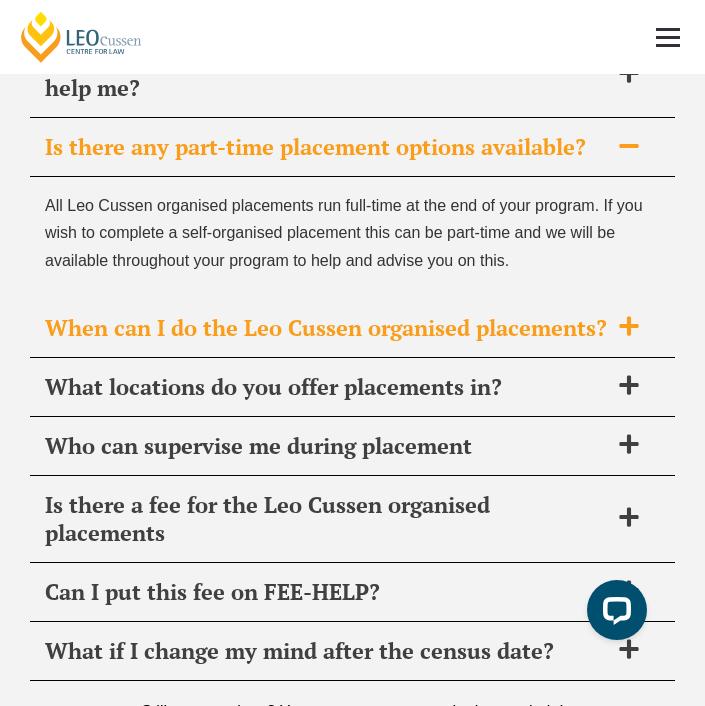 click on "When can I do the Leo Cussen organised placements?" at bounding box center (326, 328) 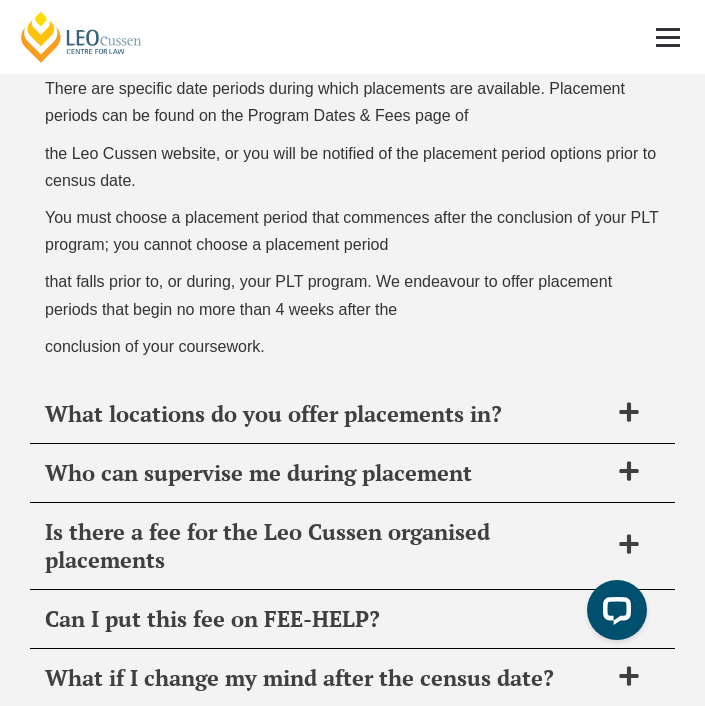 scroll, scrollTop: 9738, scrollLeft: 0, axis: vertical 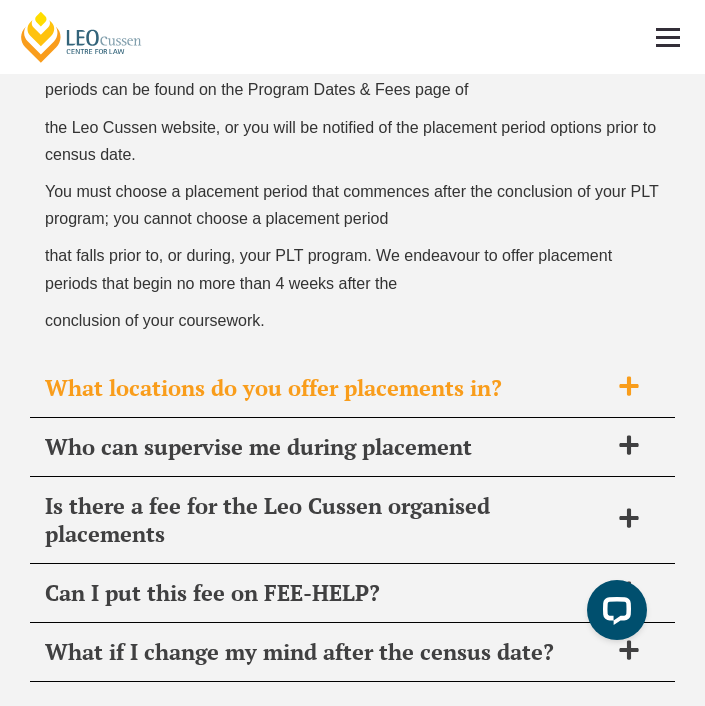 click on "What locations do you offer placements in?" at bounding box center (326, 388) 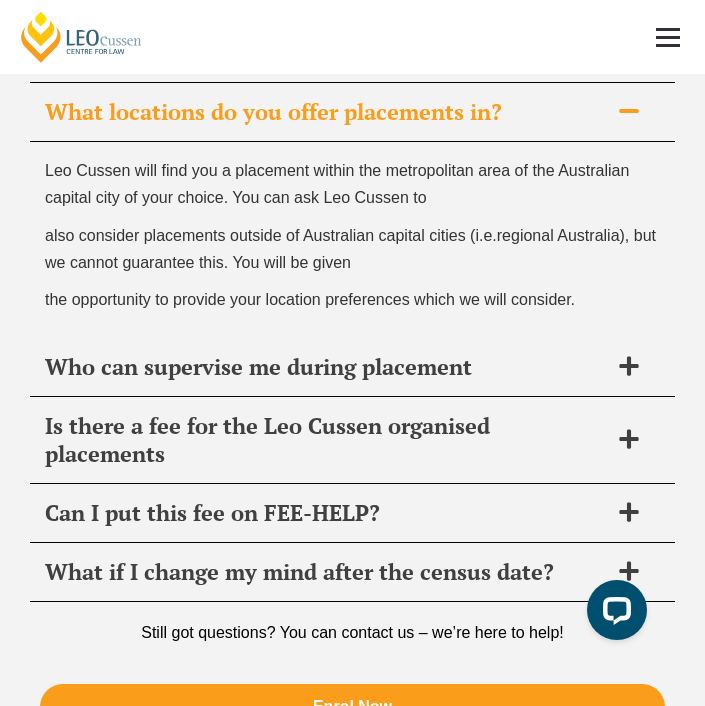 scroll, scrollTop: 9688, scrollLeft: 0, axis: vertical 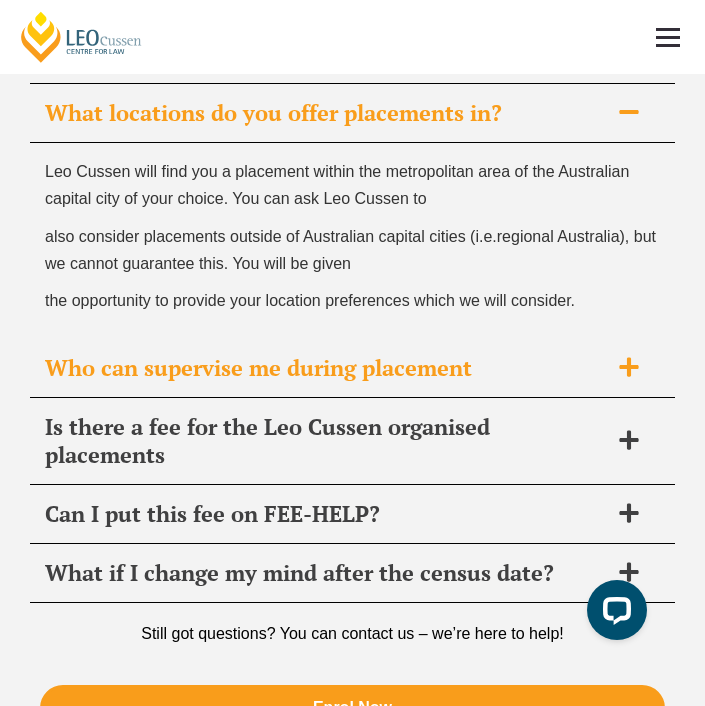 click on "Who can supervise me during placement" at bounding box center [326, 368] 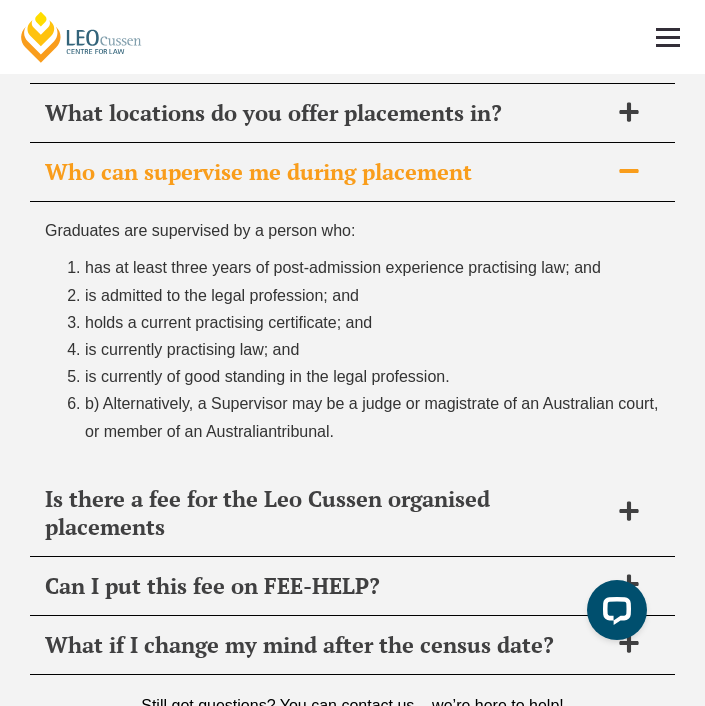click on "Who can supervise me during placement" at bounding box center (326, 172) 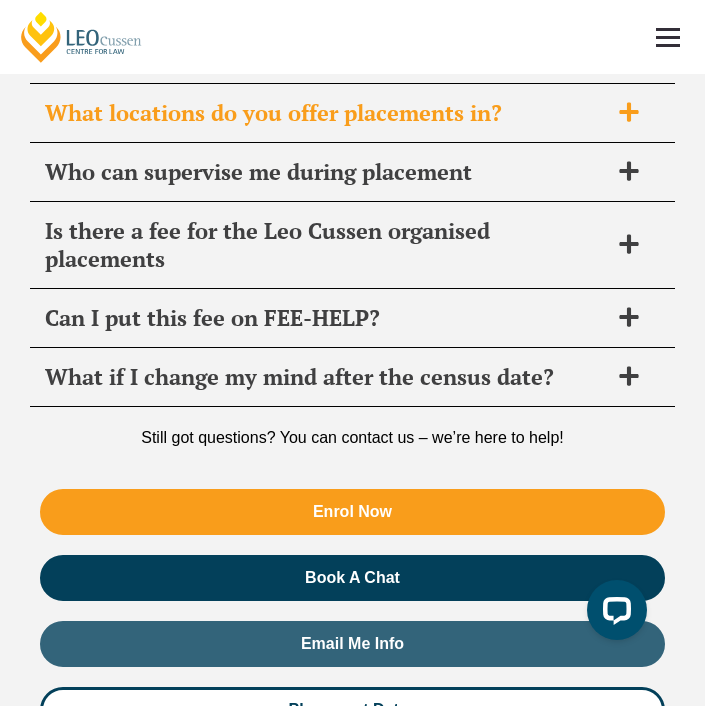 click on "What locations do you offer placements in?" at bounding box center (326, 113) 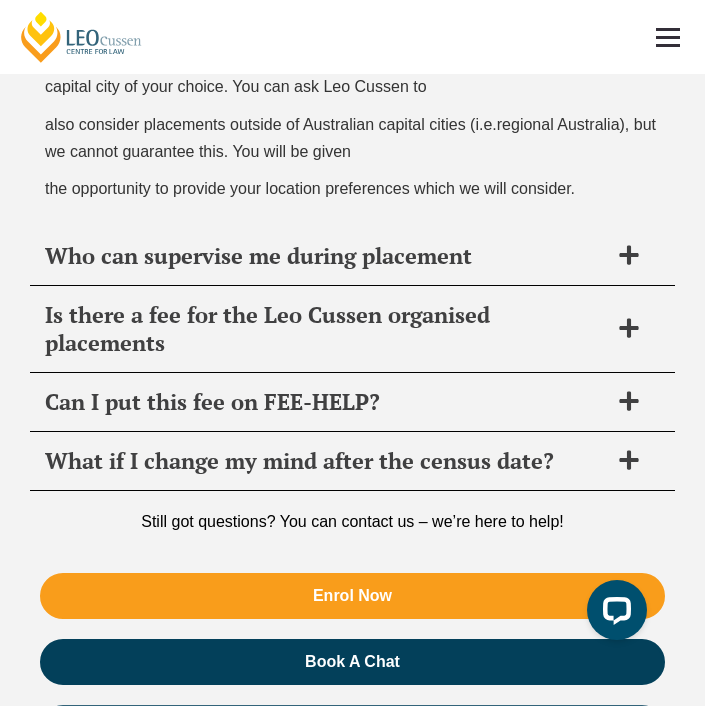 scroll, scrollTop: 9806, scrollLeft: 0, axis: vertical 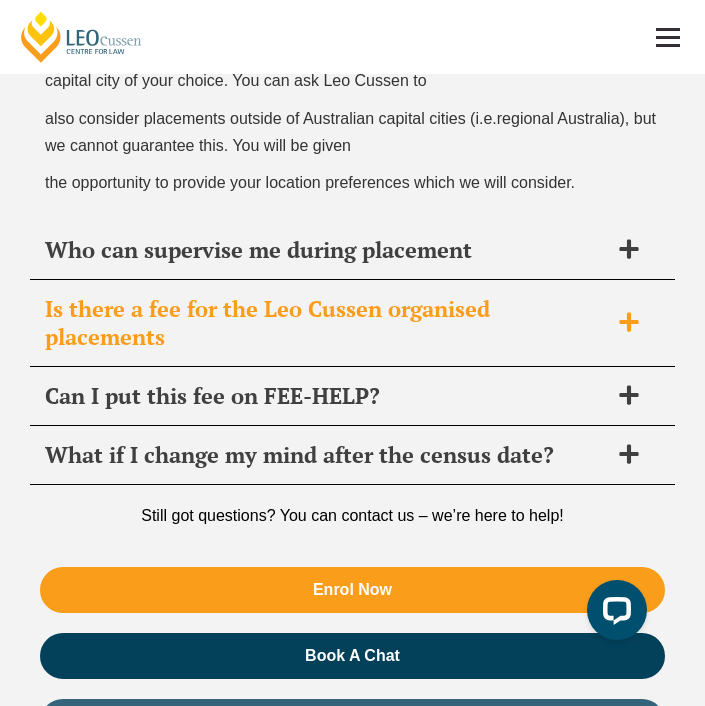 click on "Is there a fee for the Leo Cussen organised placements" at bounding box center (326, 323) 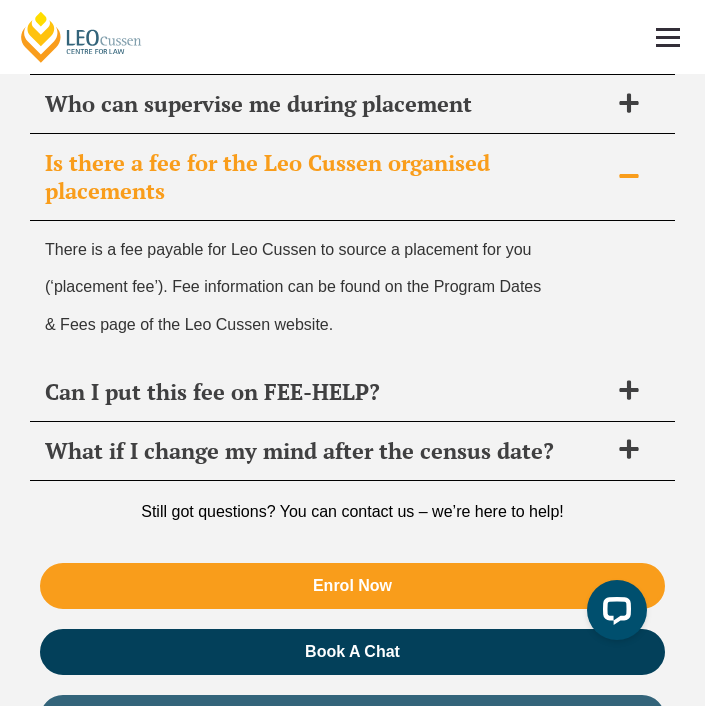 scroll, scrollTop: 9751, scrollLeft: 0, axis: vertical 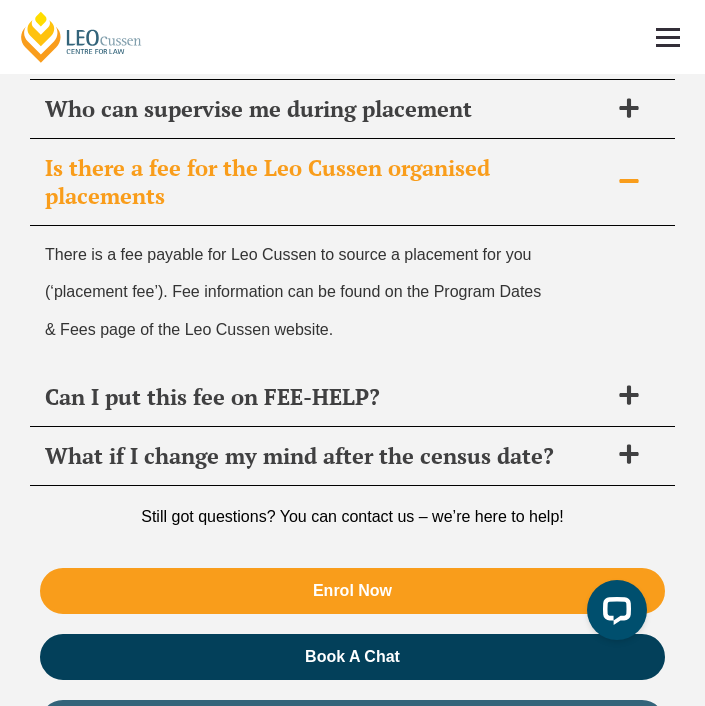 click on "Is there a fee for the Leo Cussen organised placements" at bounding box center (326, 182) 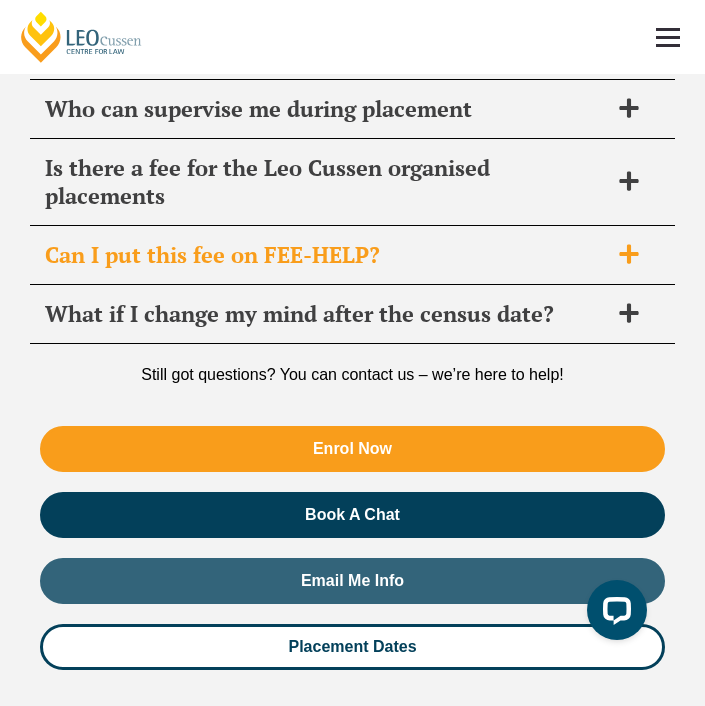 click on "Can I put this fee on FEE-HELP?" at bounding box center (326, 255) 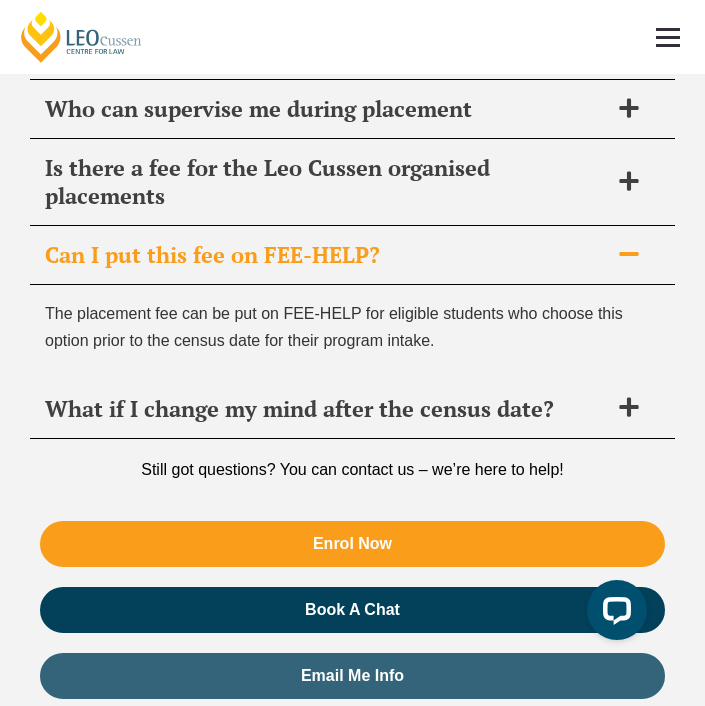 click on "Can I put this fee on FEE-HELP?" at bounding box center [326, 255] 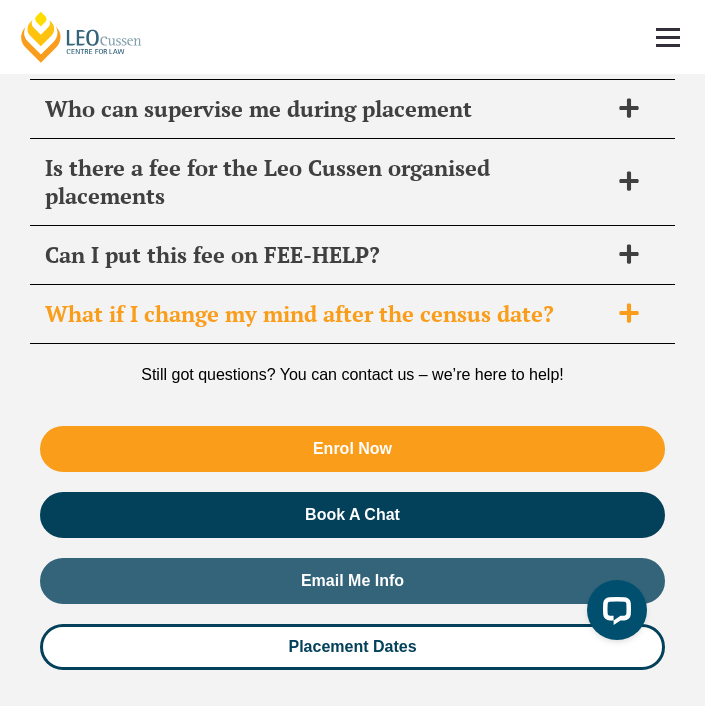 click on "What if I change my mind after the census date?" at bounding box center [326, 314] 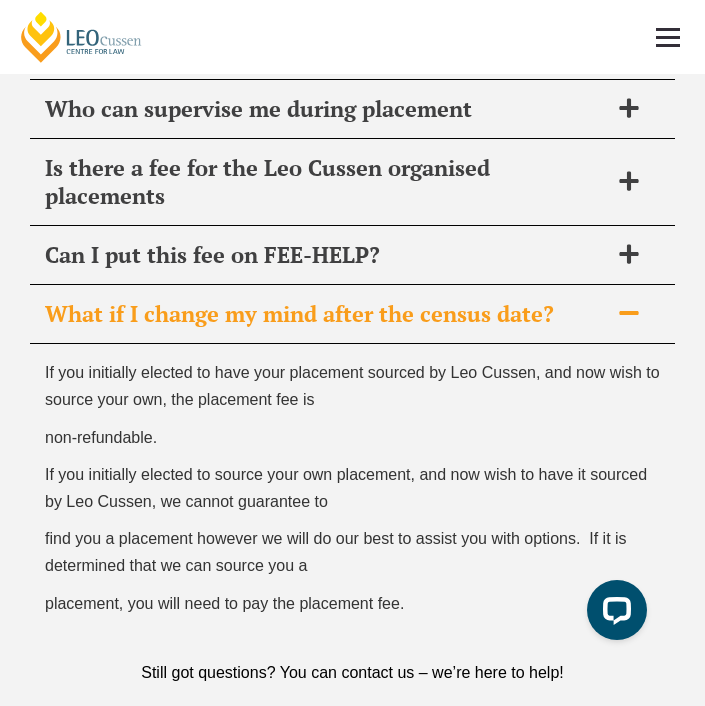 click on "What if I change my mind after the census date?" at bounding box center [326, 314] 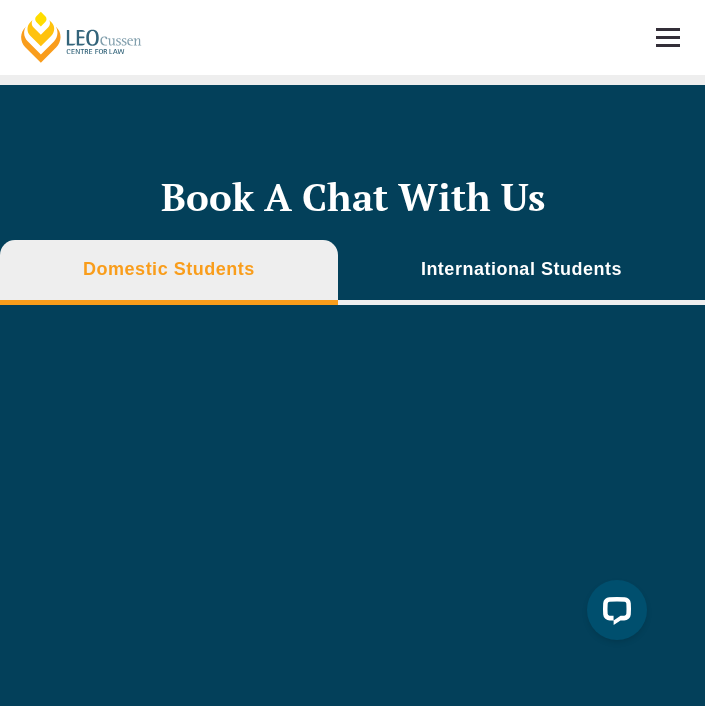 scroll, scrollTop: 8371, scrollLeft: 0, axis: vertical 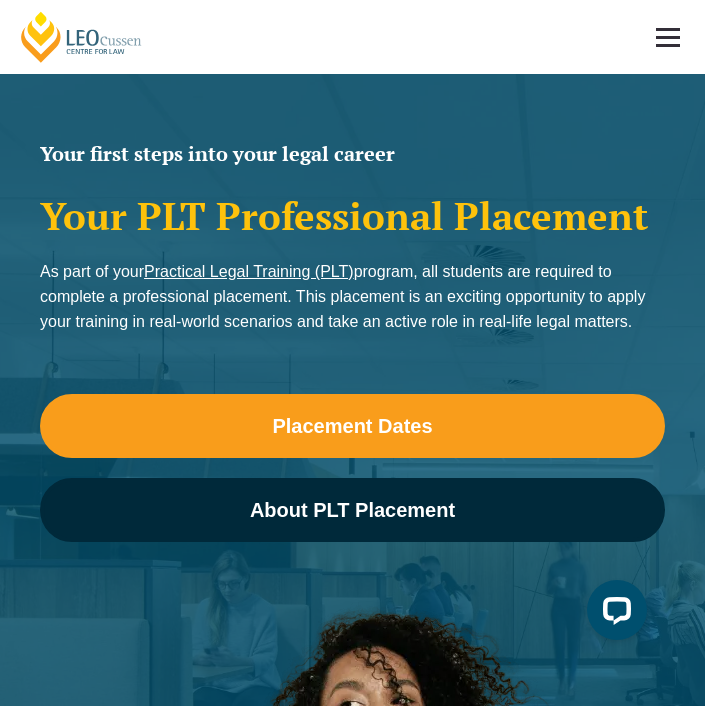 click on "Practical Legal Training (PLT)" at bounding box center [249, 271] 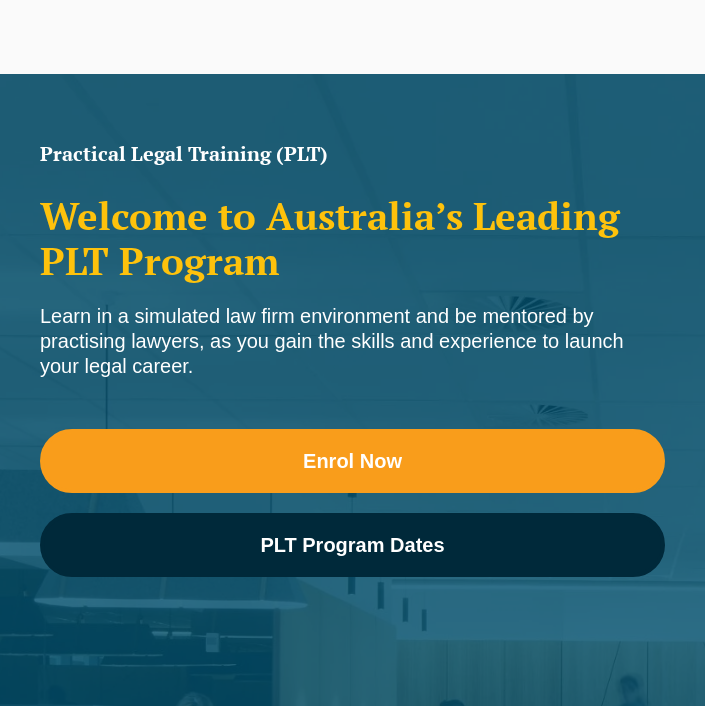 scroll, scrollTop: 0, scrollLeft: 0, axis: both 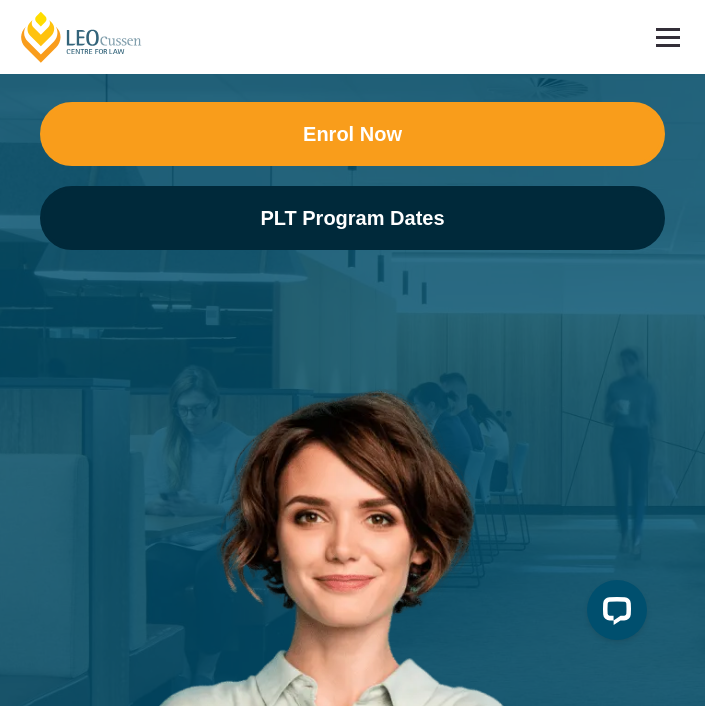 click on "Enrol Now                       PLT Program Dates" at bounding box center (352, 186) 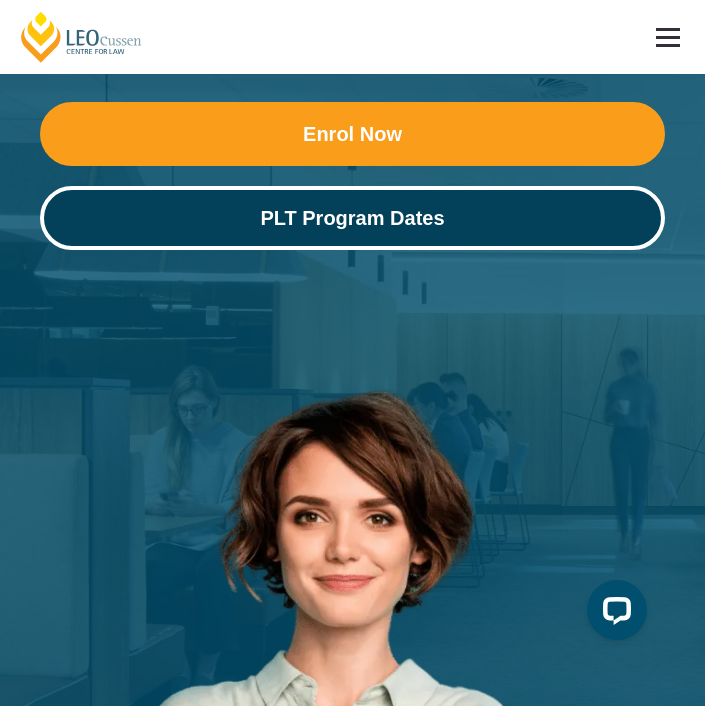 click on "PLT Program Dates" at bounding box center [352, 218] 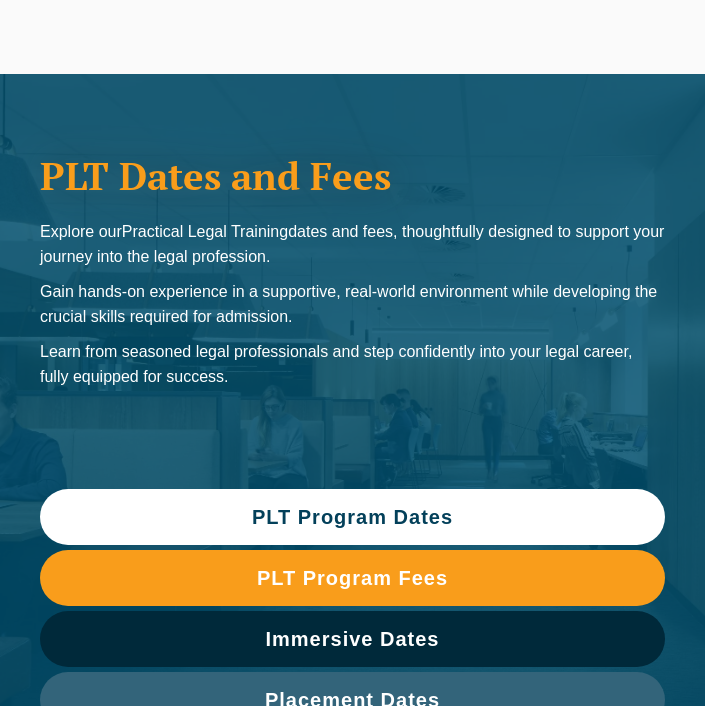 scroll, scrollTop: 0, scrollLeft: 0, axis: both 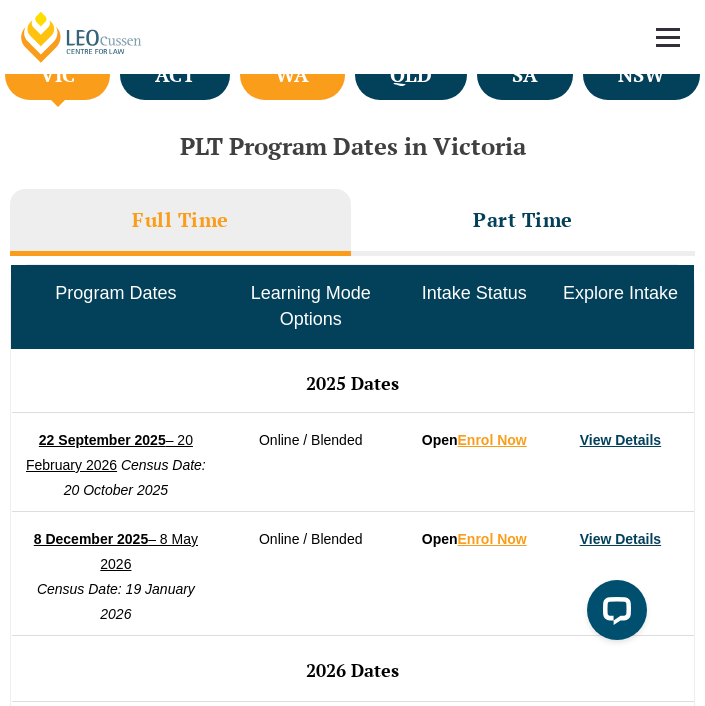click on "WA" at bounding box center (292, 75) 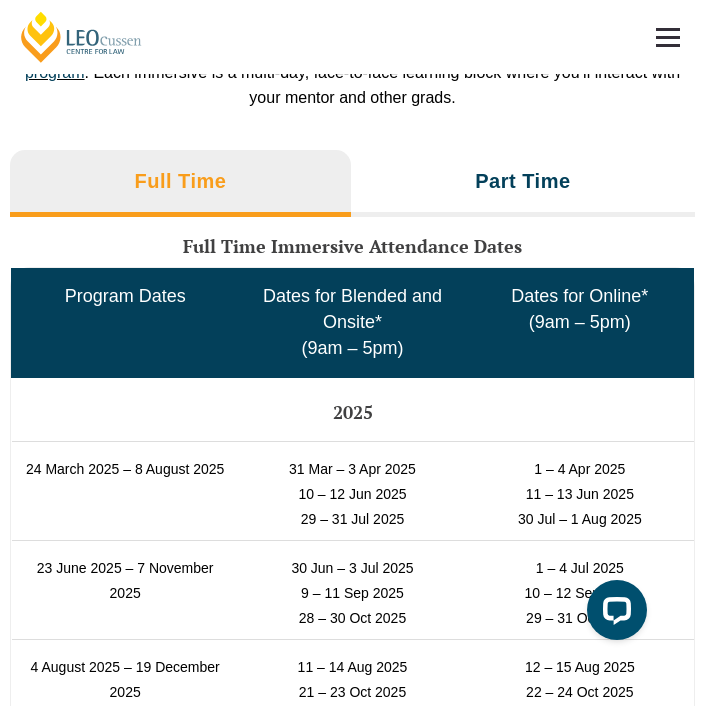 scroll, scrollTop: 4975, scrollLeft: 0, axis: vertical 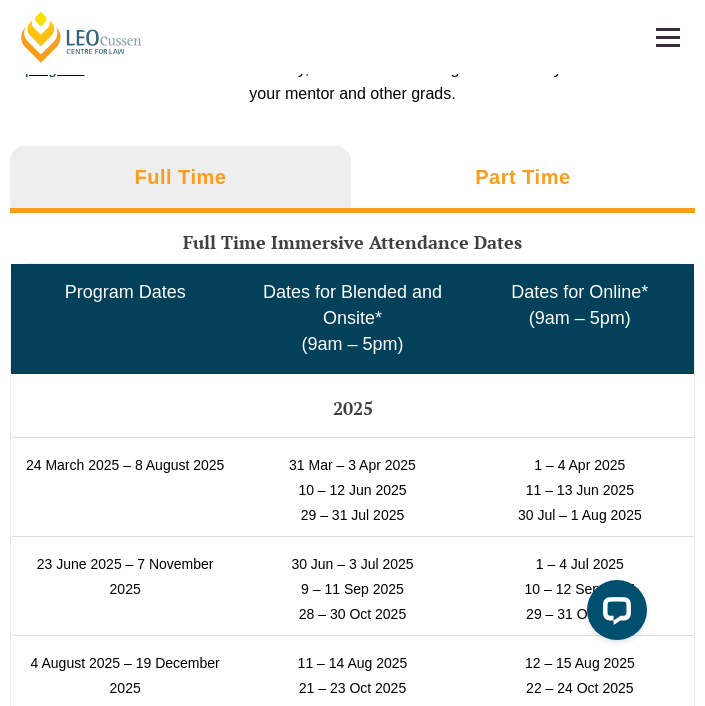 click on "Part Time" at bounding box center [523, 179] 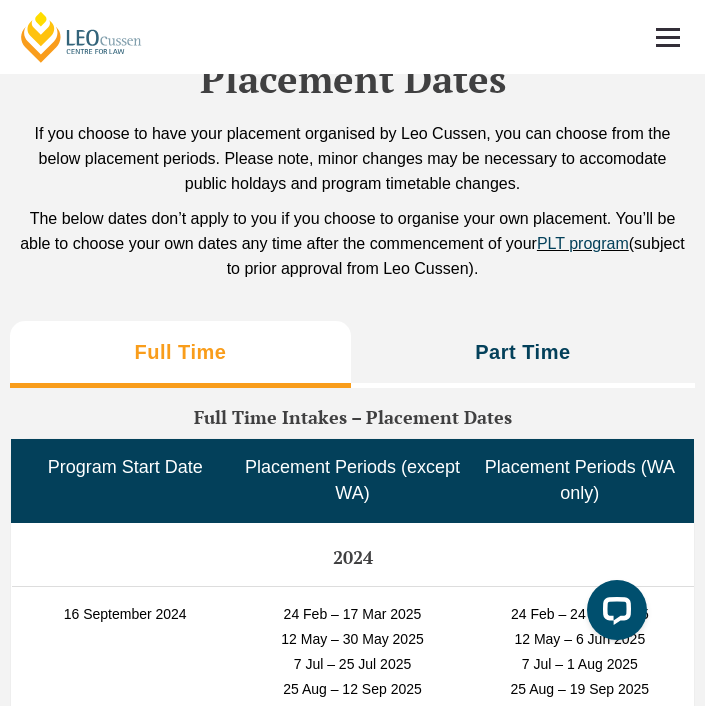 scroll, scrollTop: 7234, scrollLeft: 0, axis: vertical 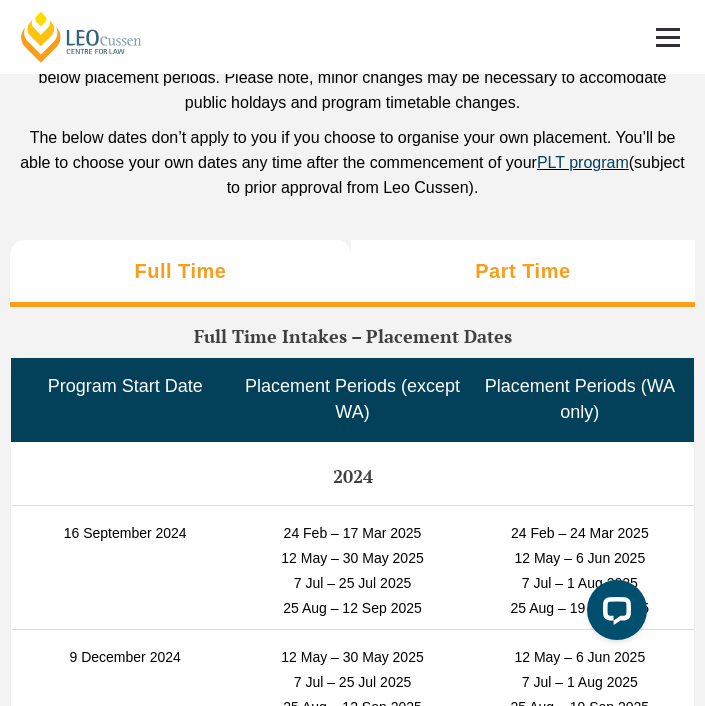 click on "Part Time" at bounding box center [522, 271] 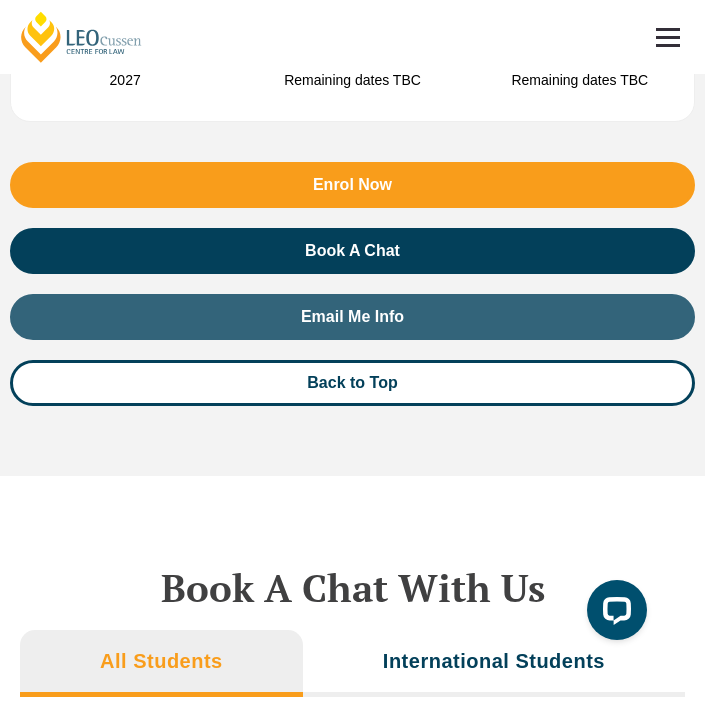 scroll, scrollTop: 8595, scrollLeft: 0, axis: vertical 